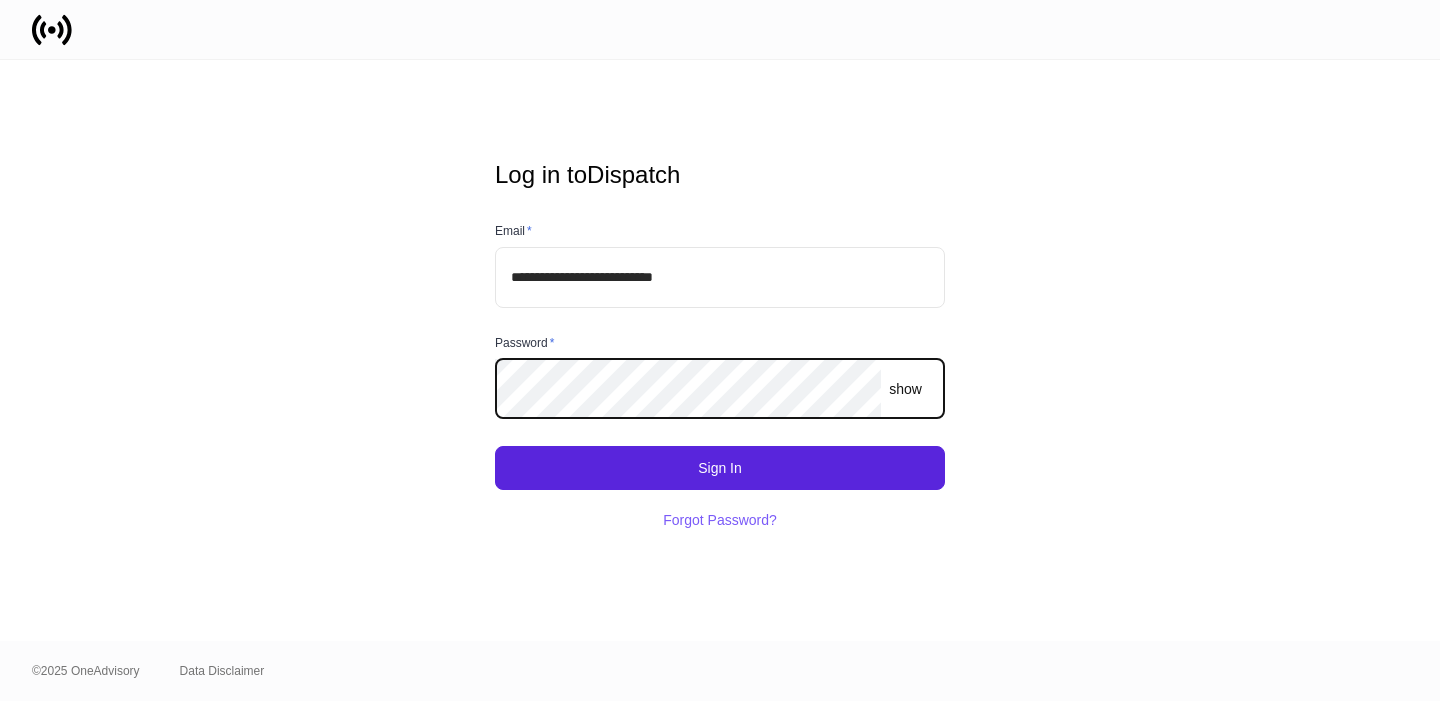 scroll, scrollTop: 0, scrollLeft: 0, axis: both 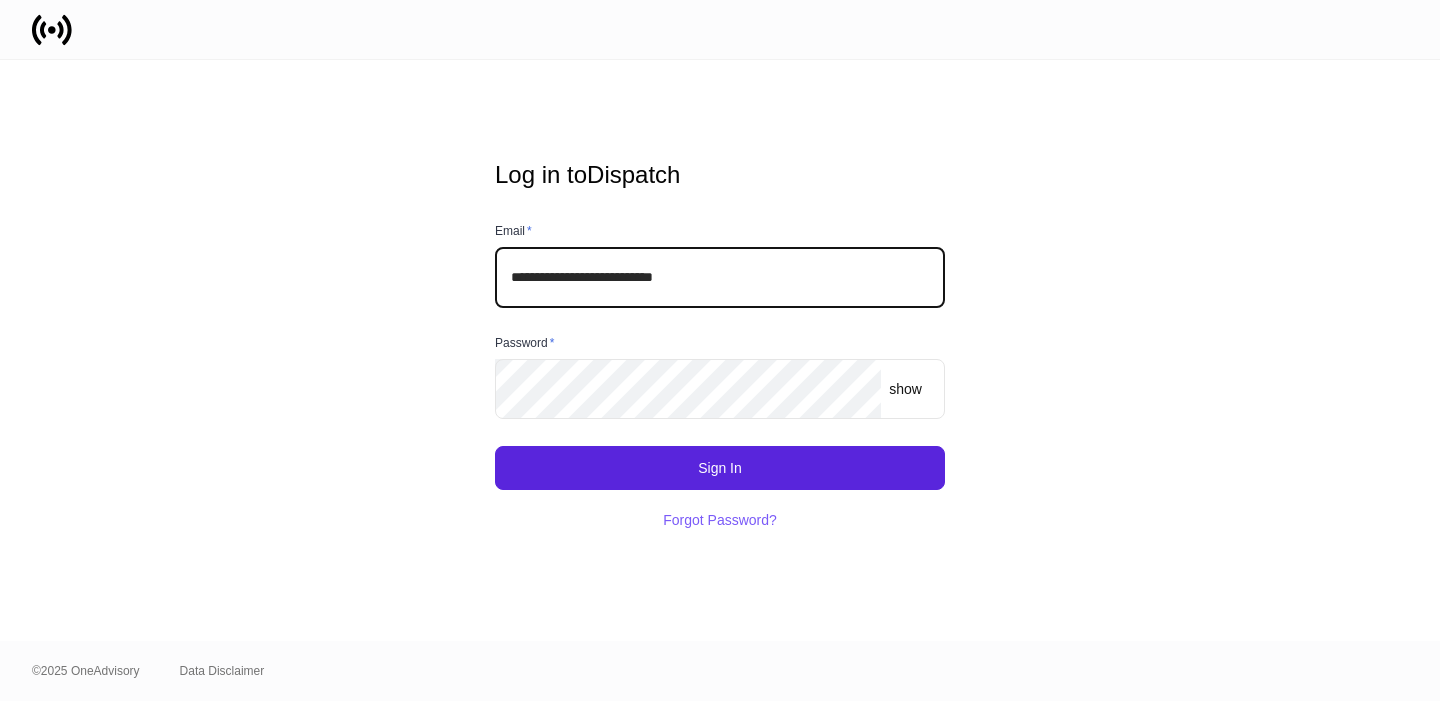 click on "**********" at bounding box center (720, 277) 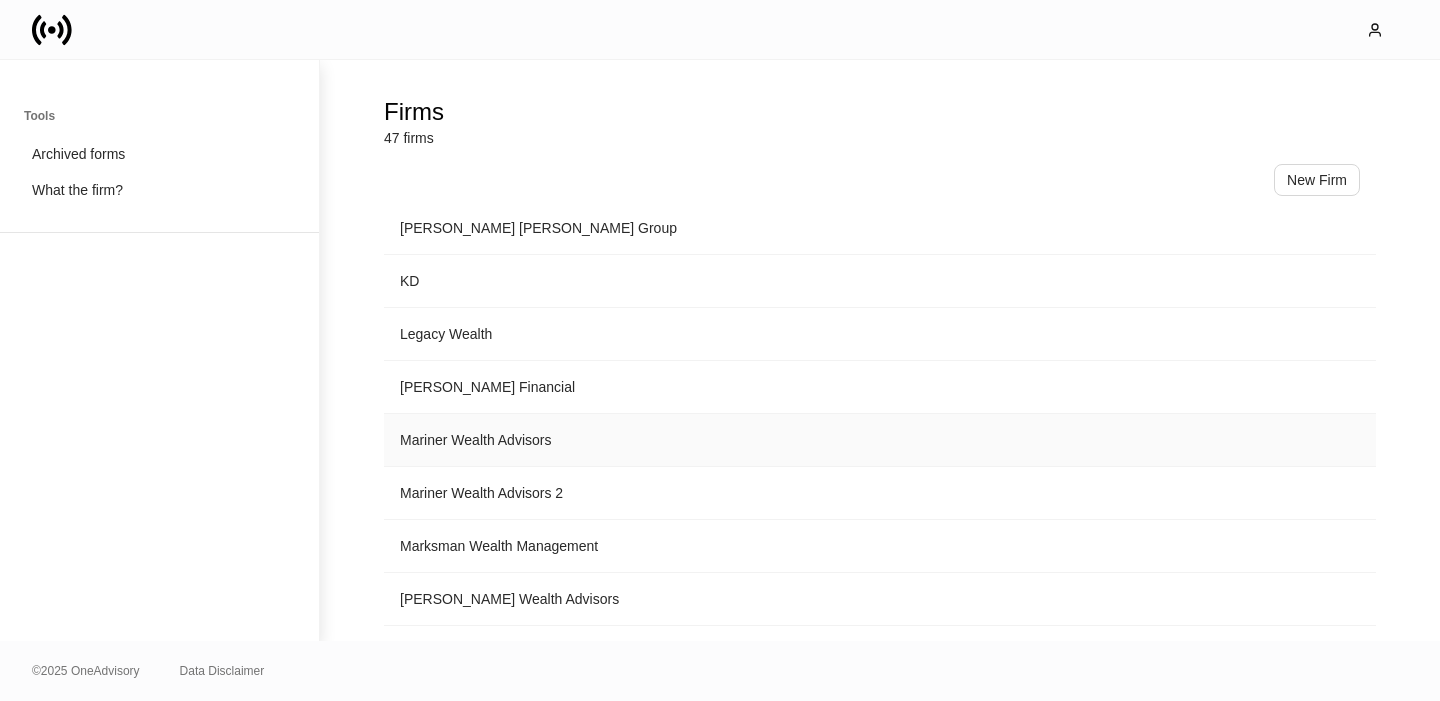 click on "Mariner Wealth Advisors" at bounding box center [880, 440] 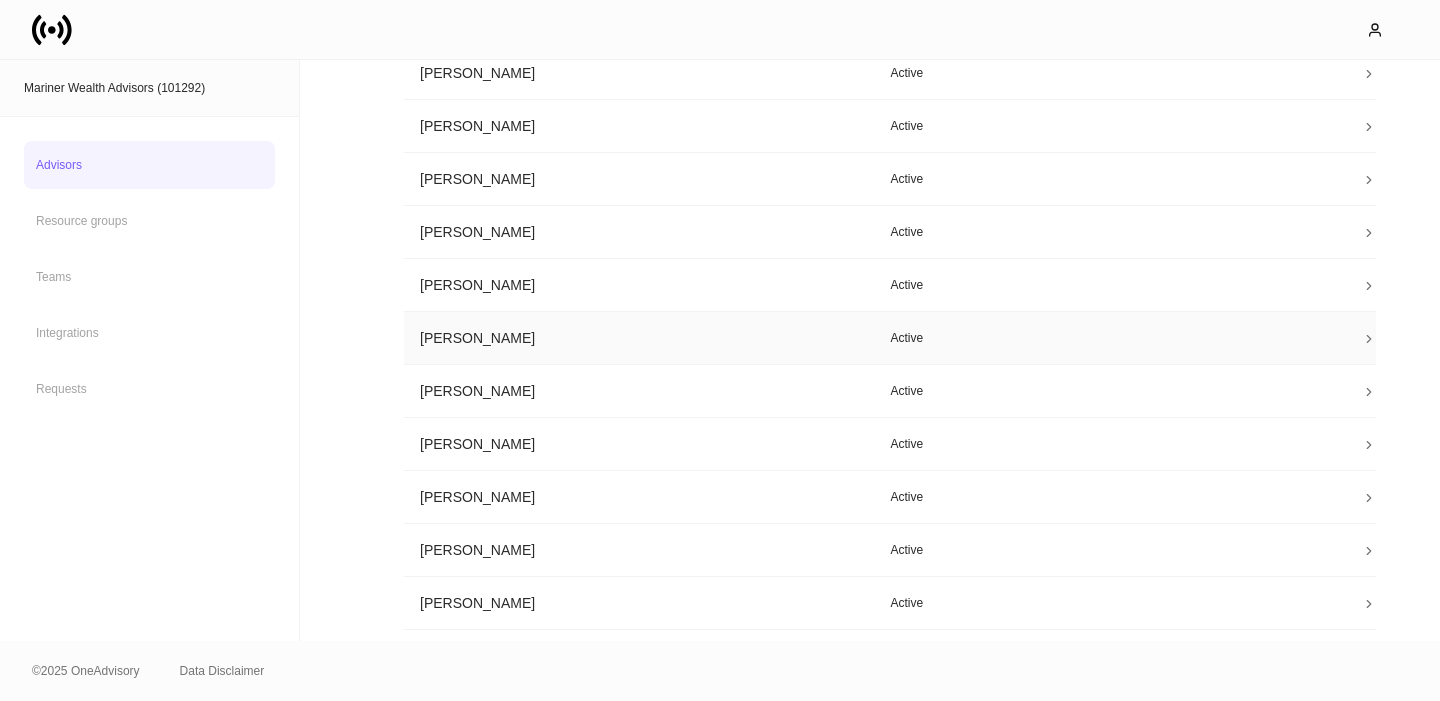 scroll, scrollTop: 244, scrollLeft: 0, axis: vertical 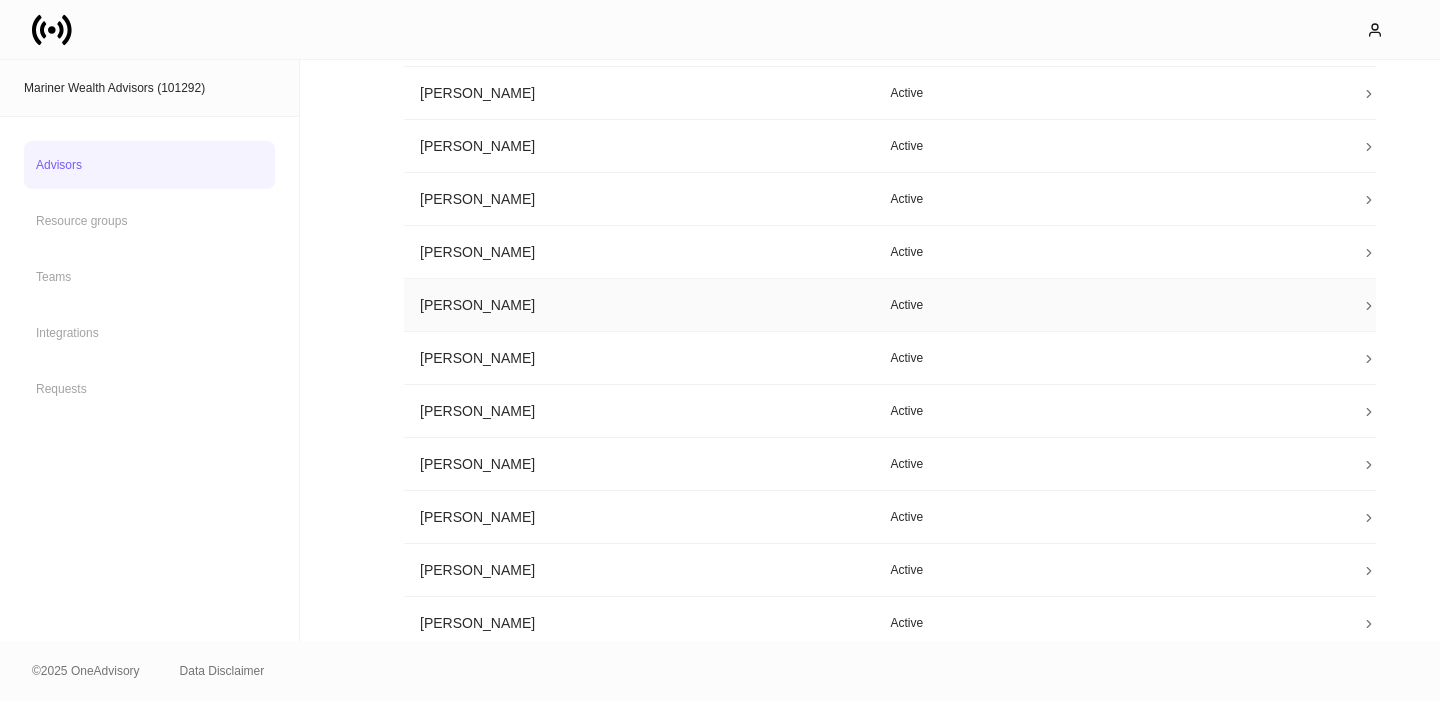 click on "[PERSON_NAME]" at bounding box center (639, 305) 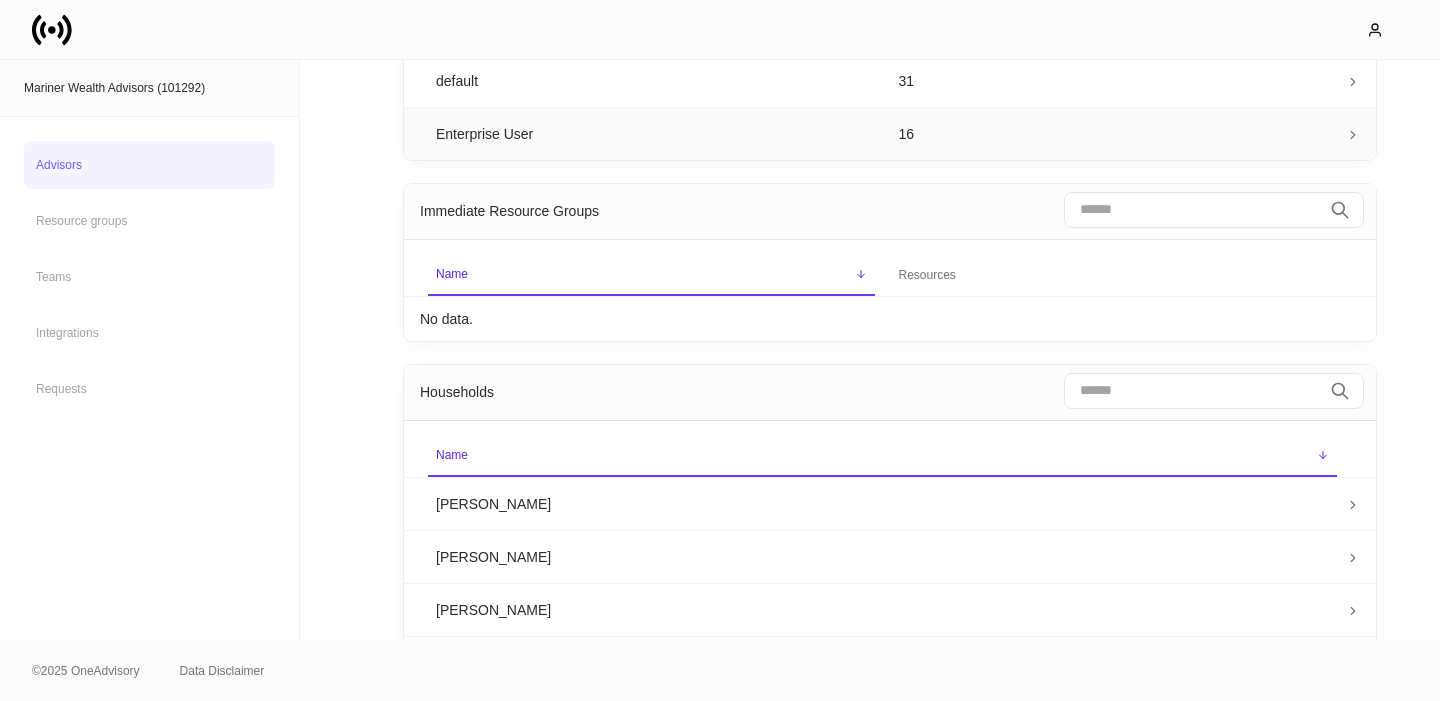 scroll, scrollTop: 0, scrollLeft: 0, axis: both 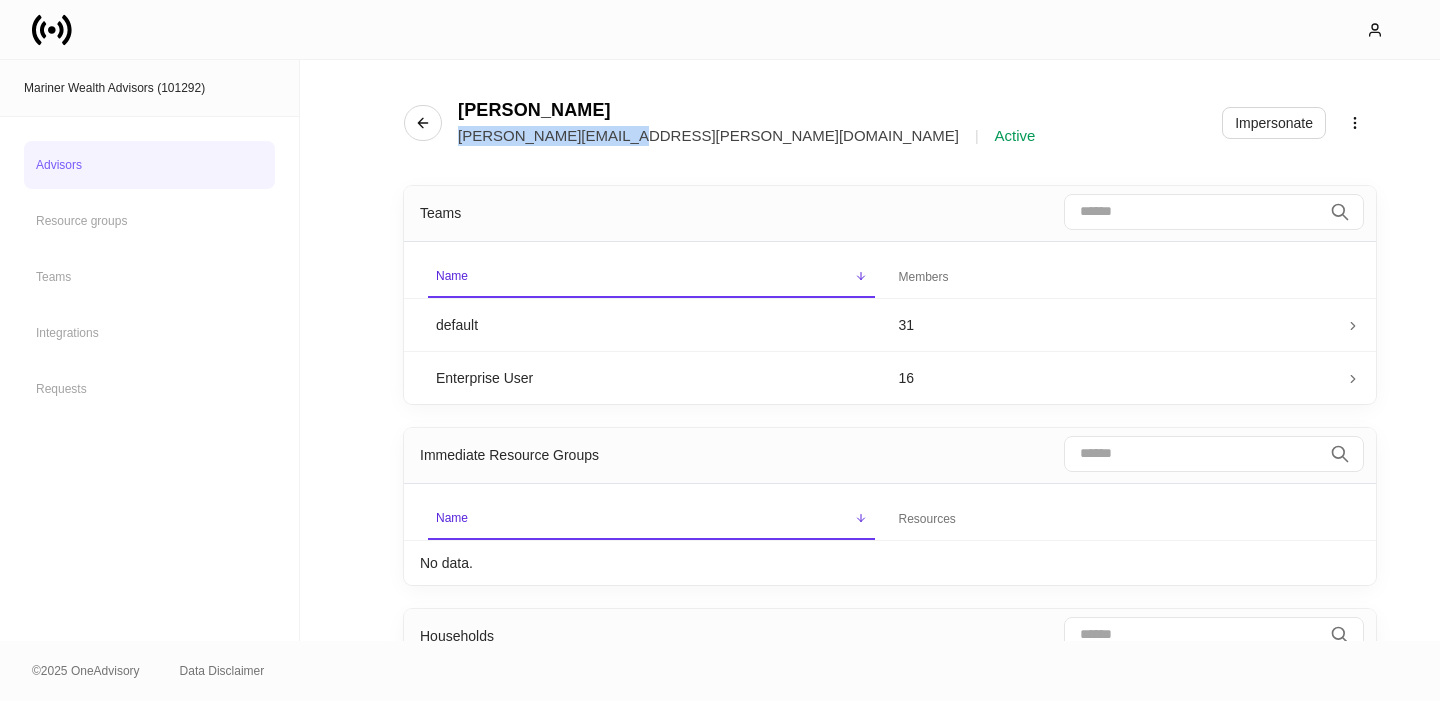 drag, startPoint x: 633, startPoint y: 138, endPoint x: 460, endPoint y: 141, distance: 173.02602 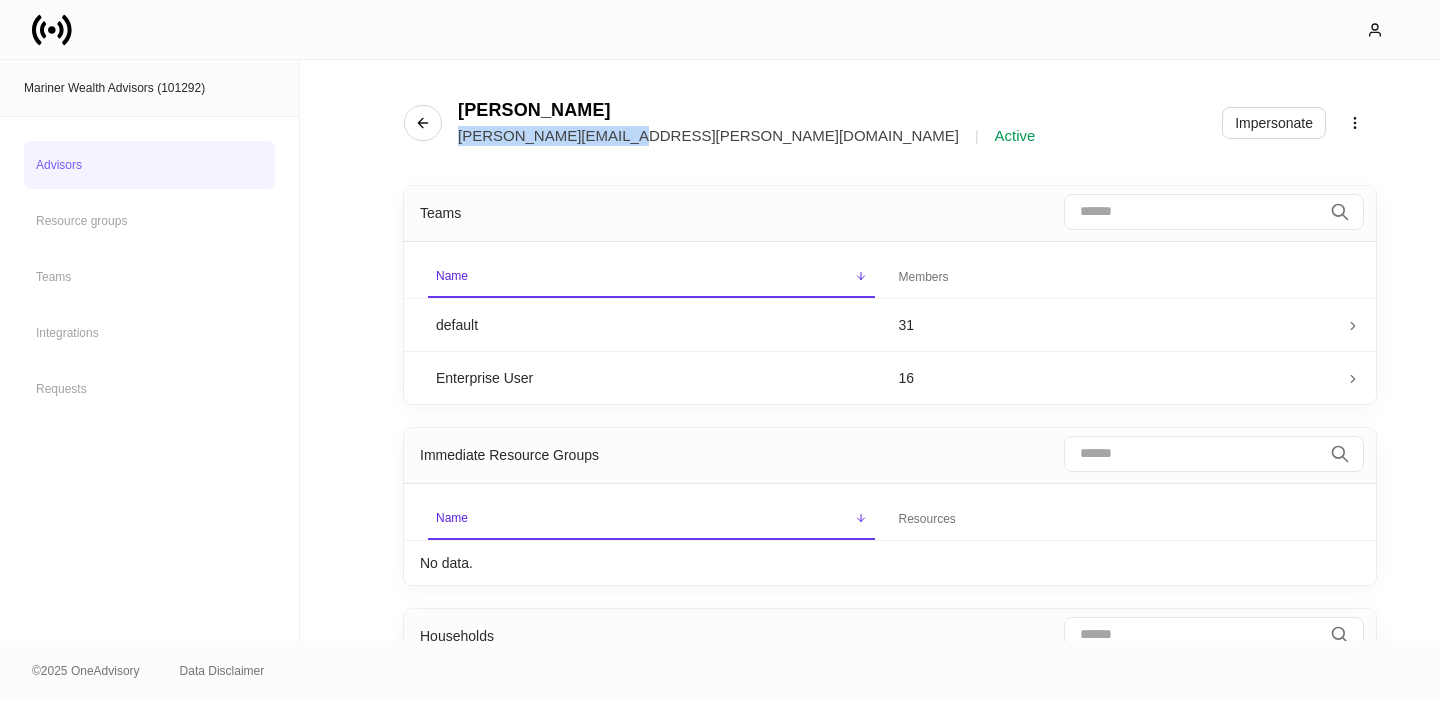 click on "[PERSON_NAME][EMAIL_ADDRESS][PERSON_NAME][DOMAIN_NAME] | Active" at bounding box center (746, 136) 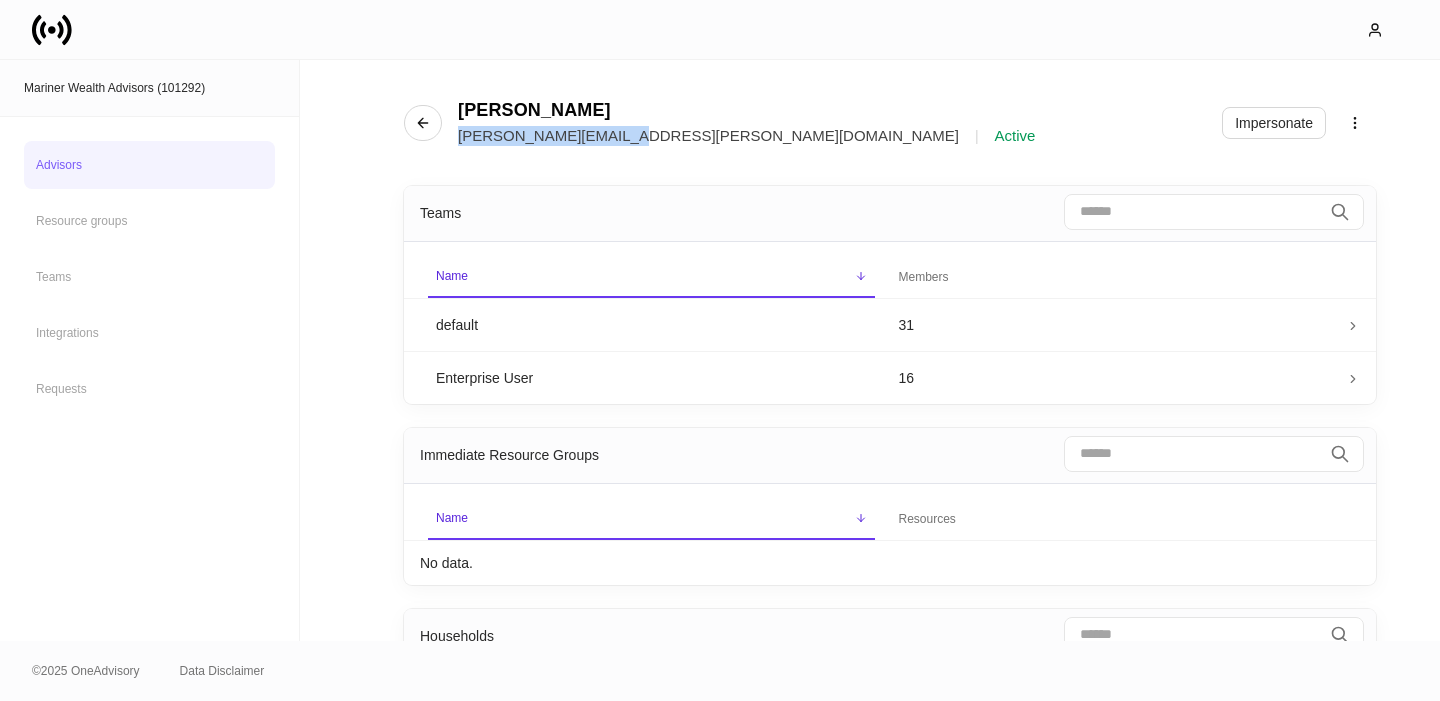copy on "[PERSON_NAME][EMAIL_ADDRESS][PERSON_NAME][DOMAIN_NAME]" 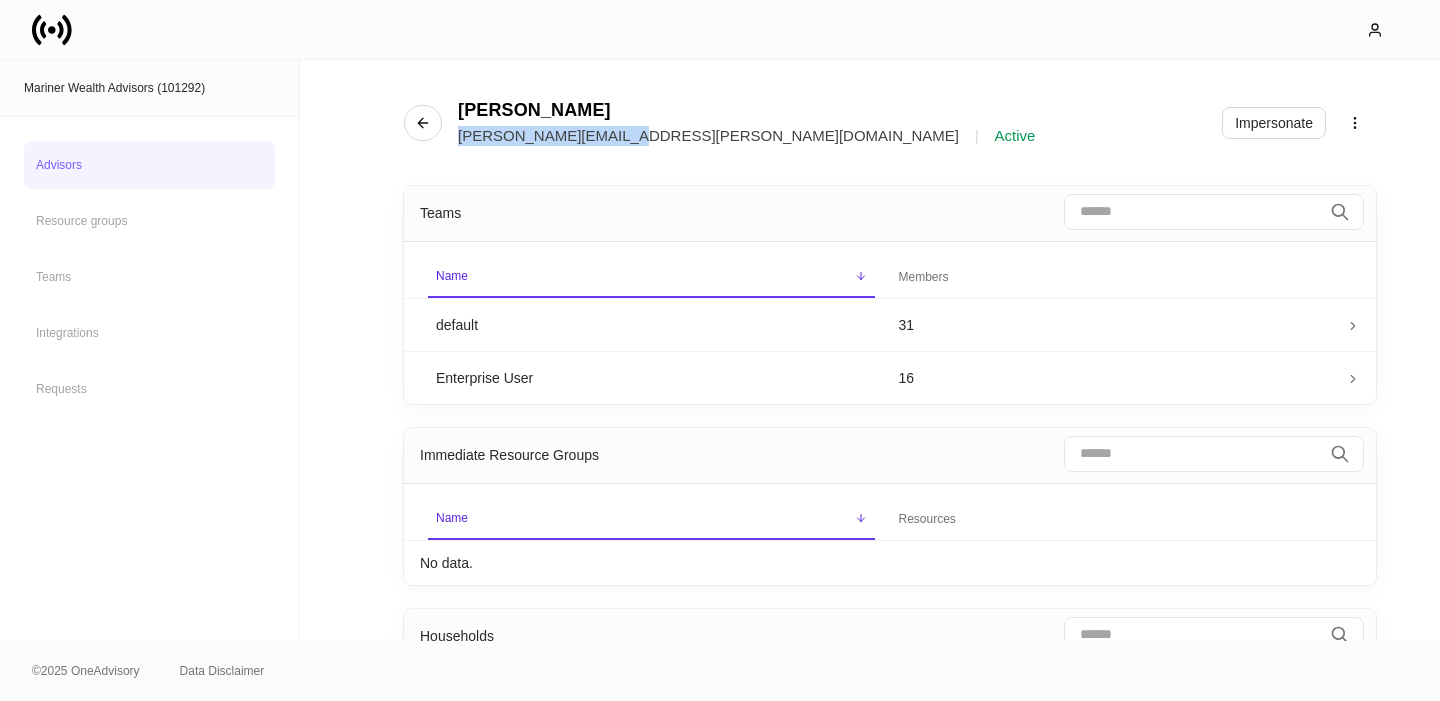 click 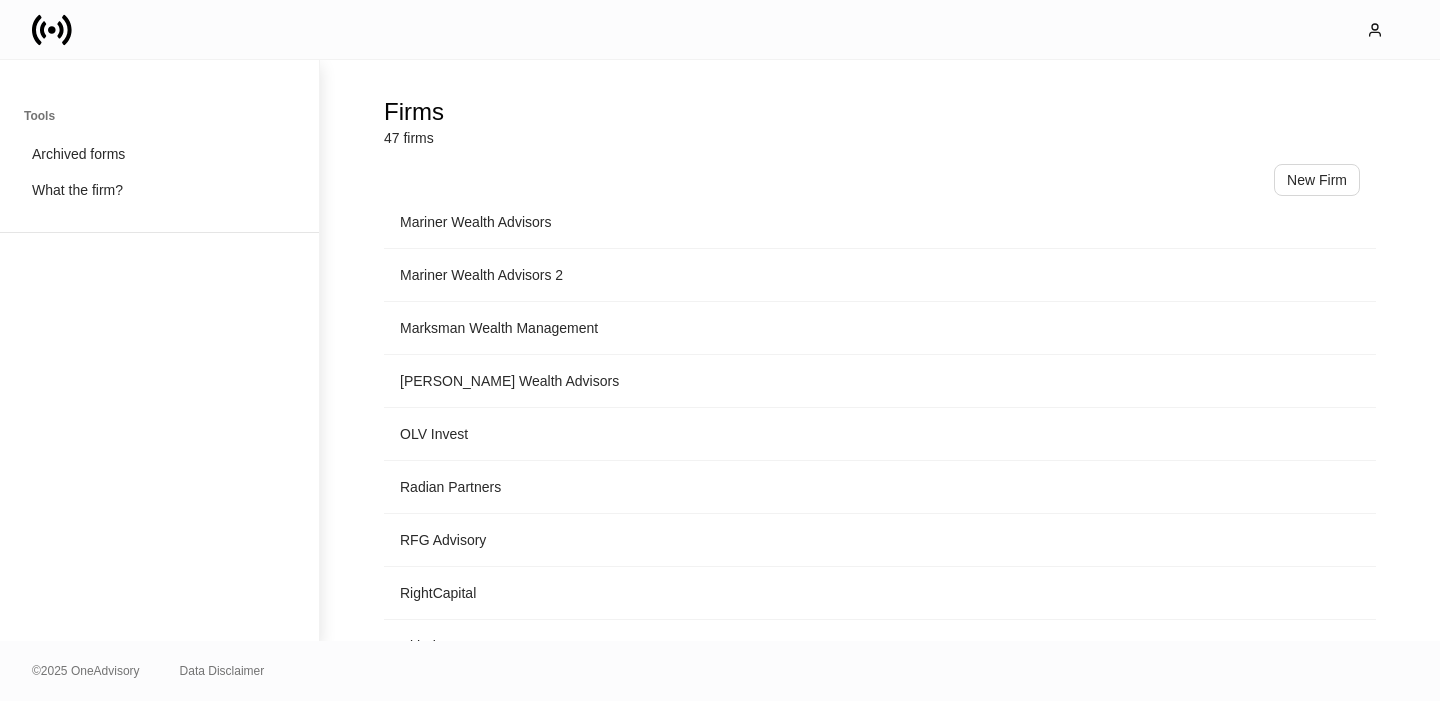 scroll, scrollTop: 1515, scrollLeft: 0, axis: vertical 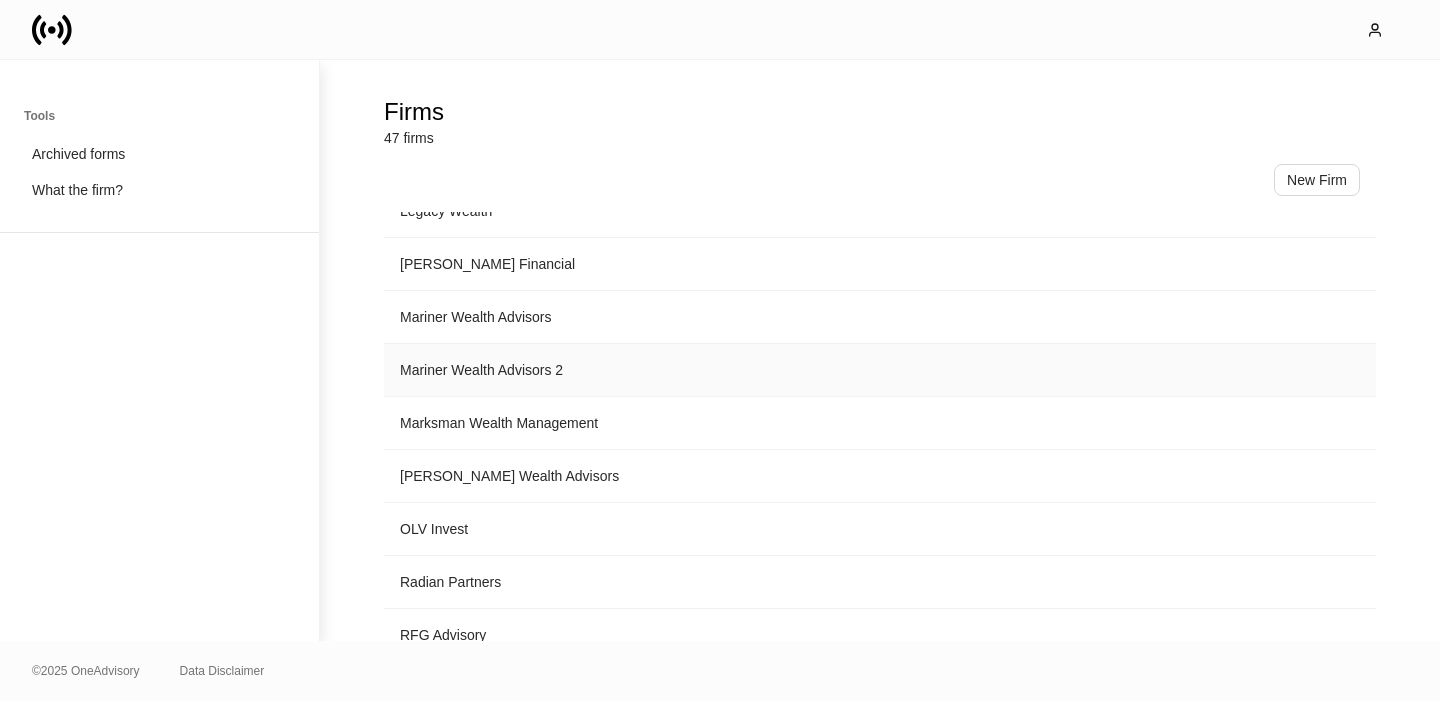 click on "Mariner Wealth Advisors 2" at bounding box center [880, 370] 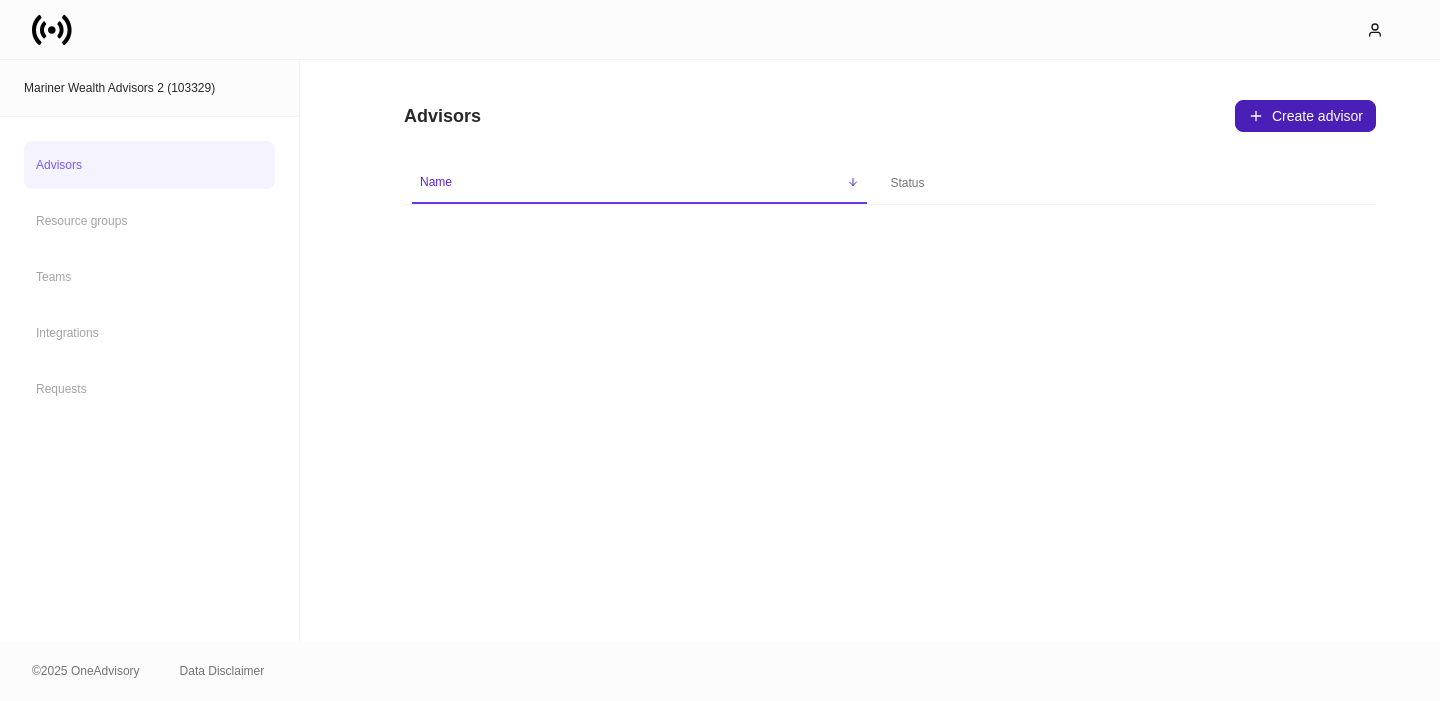click on "Create advisor" at bounding box center [1305, 116] 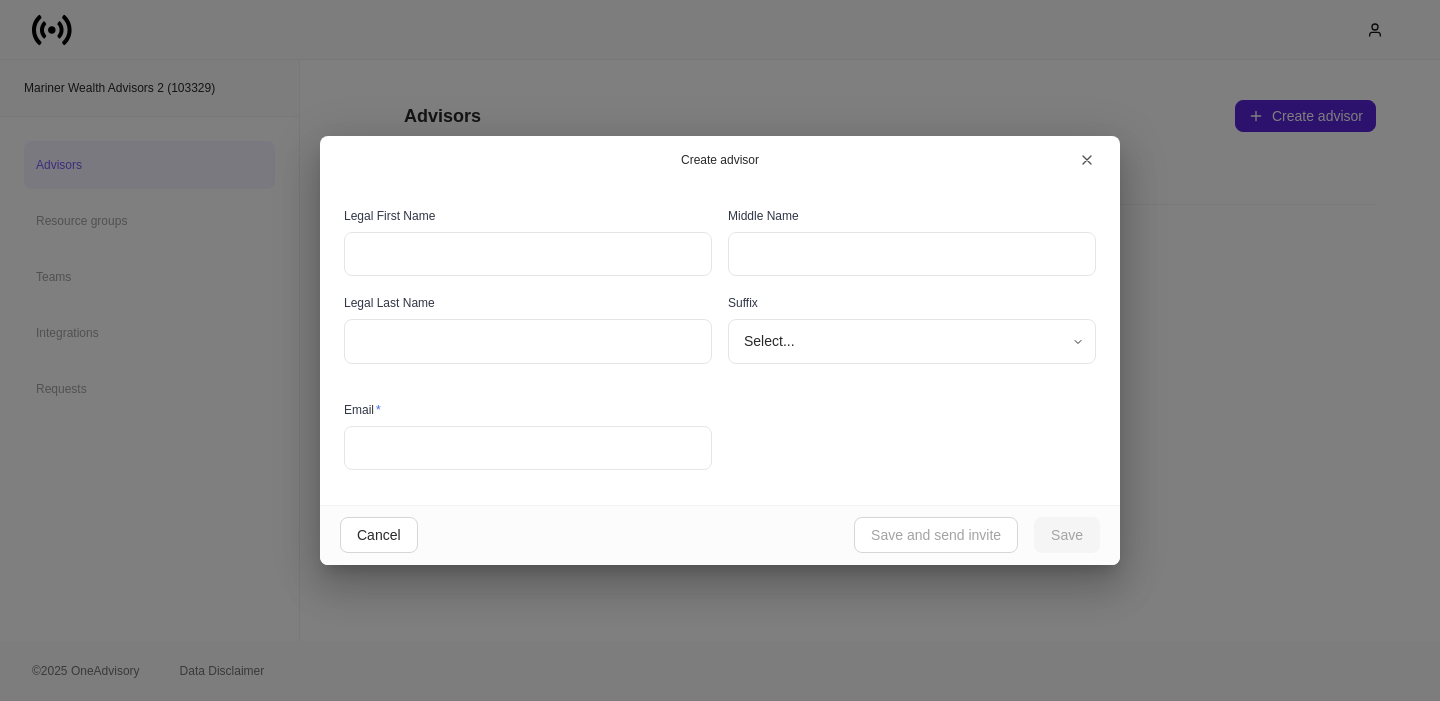 click at bounding box center (528, 254) 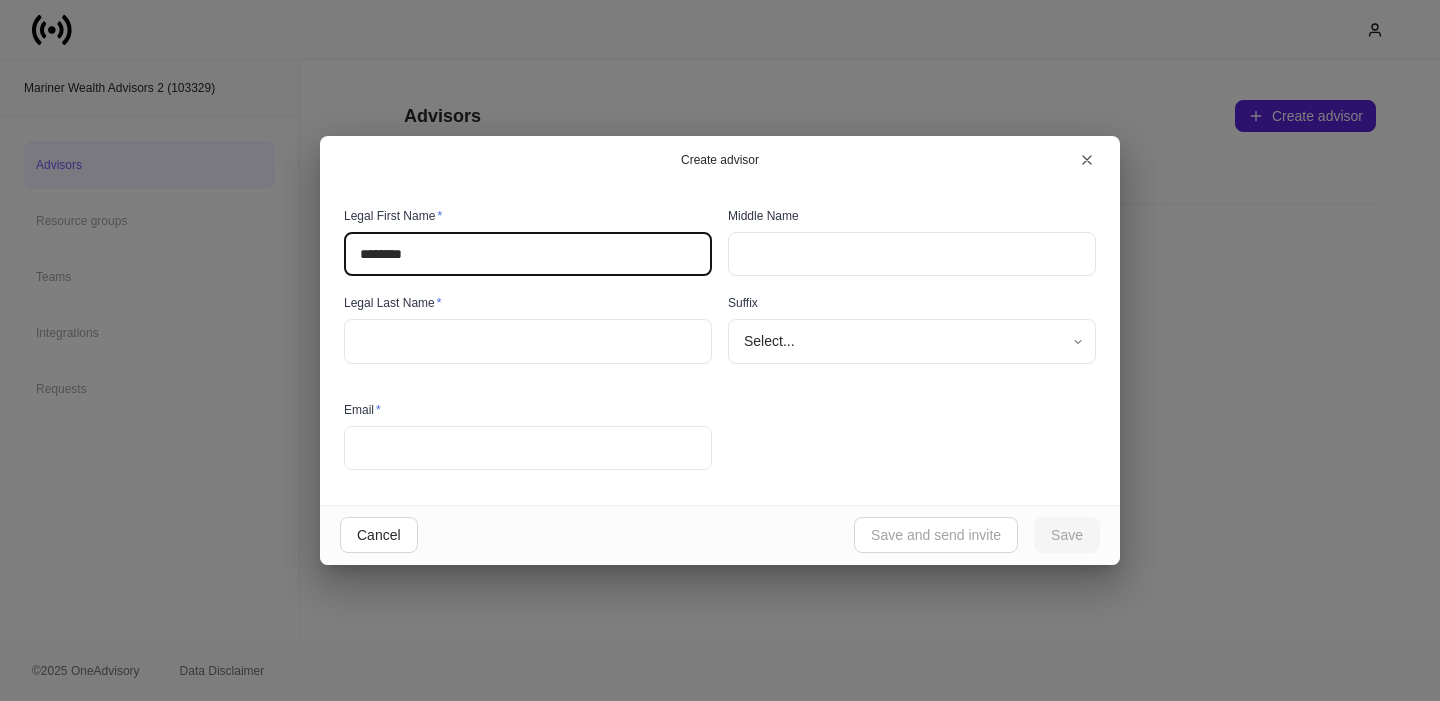 type on "********" 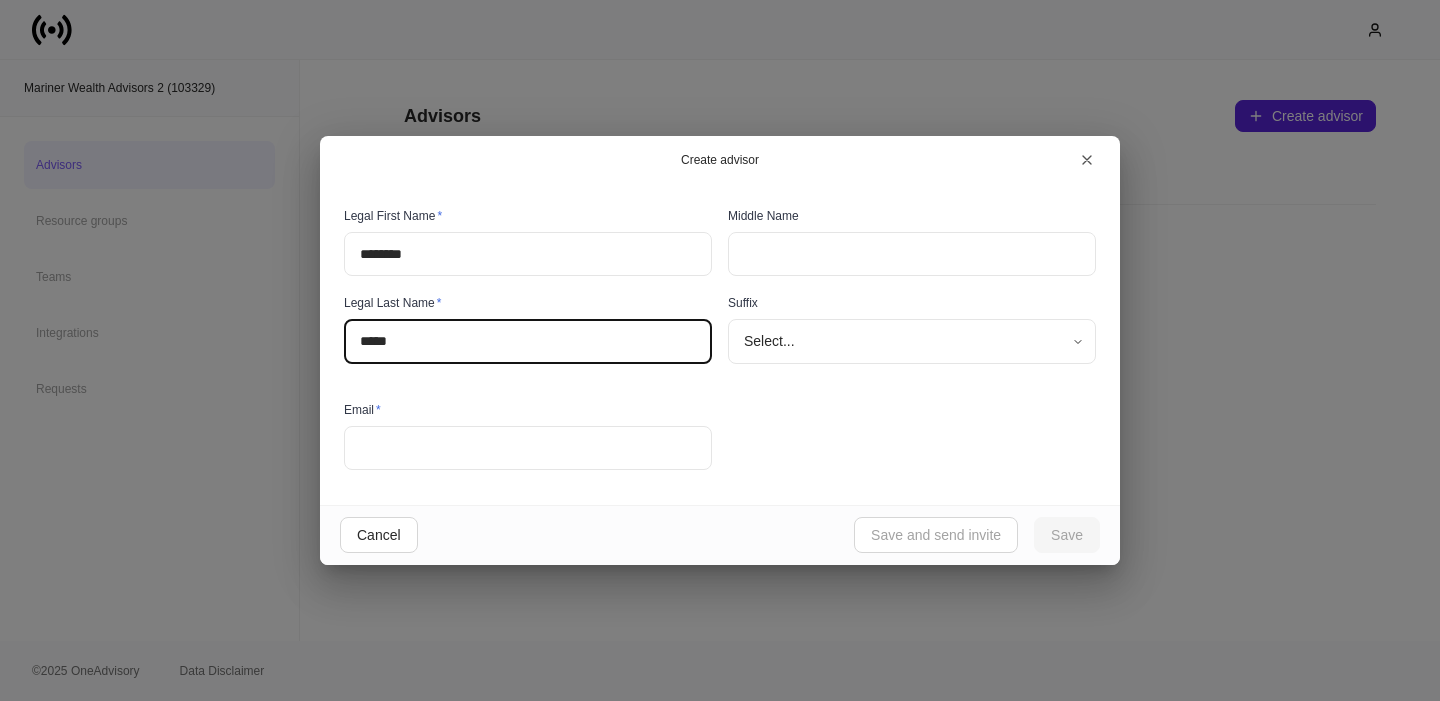 type on "*****" 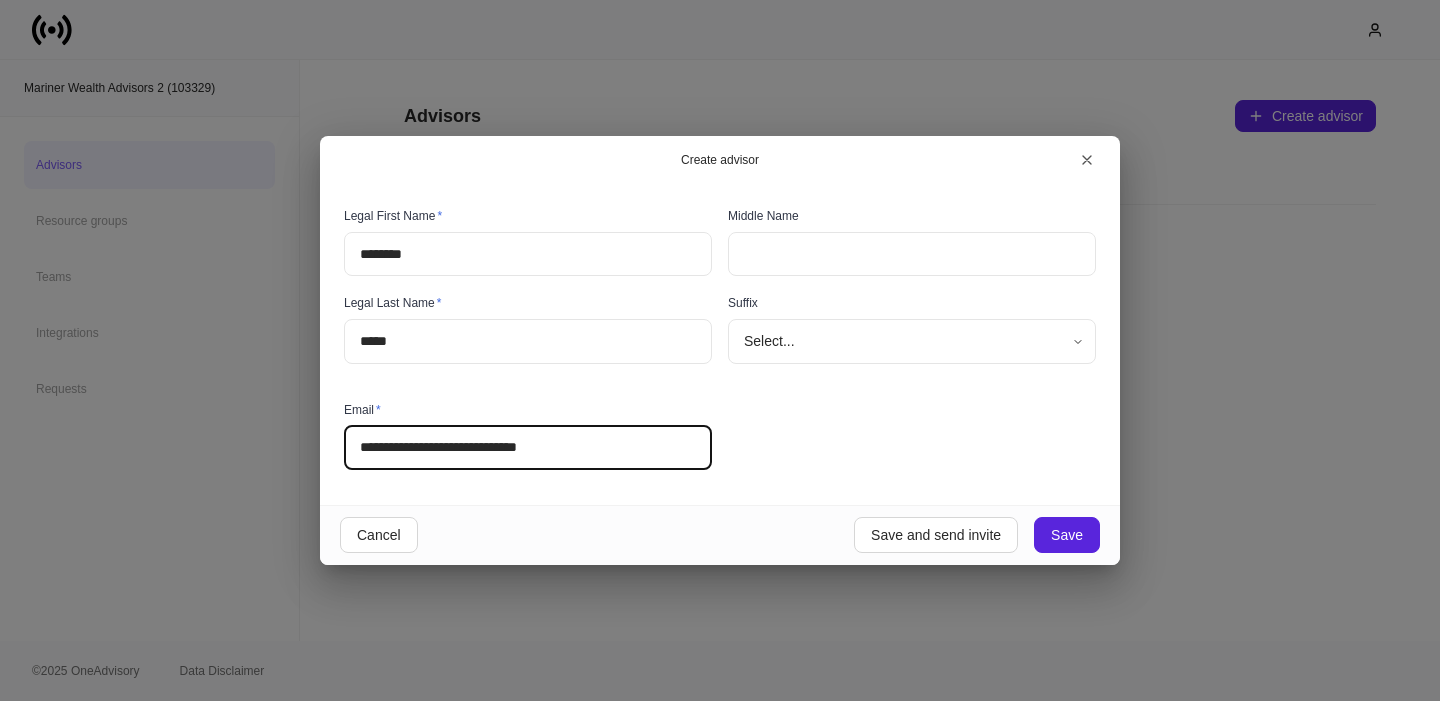 type on "**********" 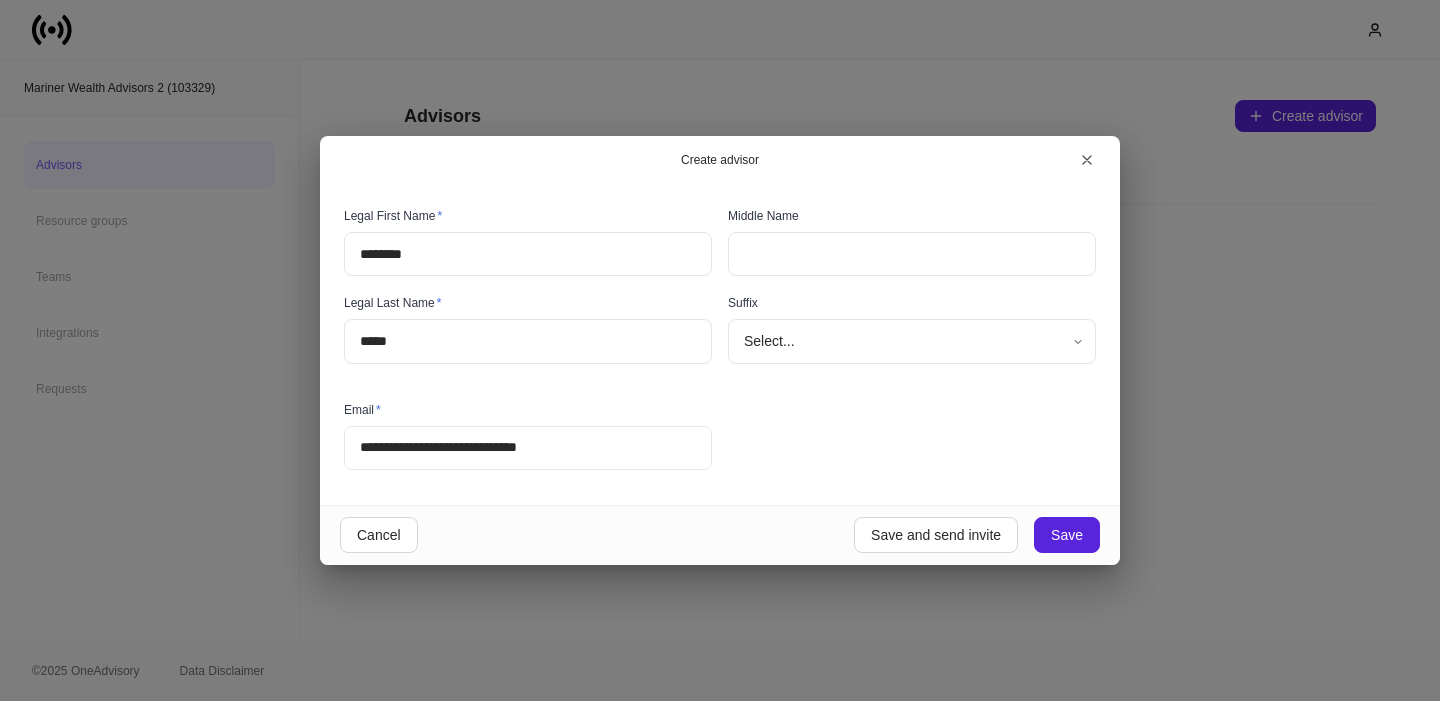 click on "**********" at bounding box center [712, 332] 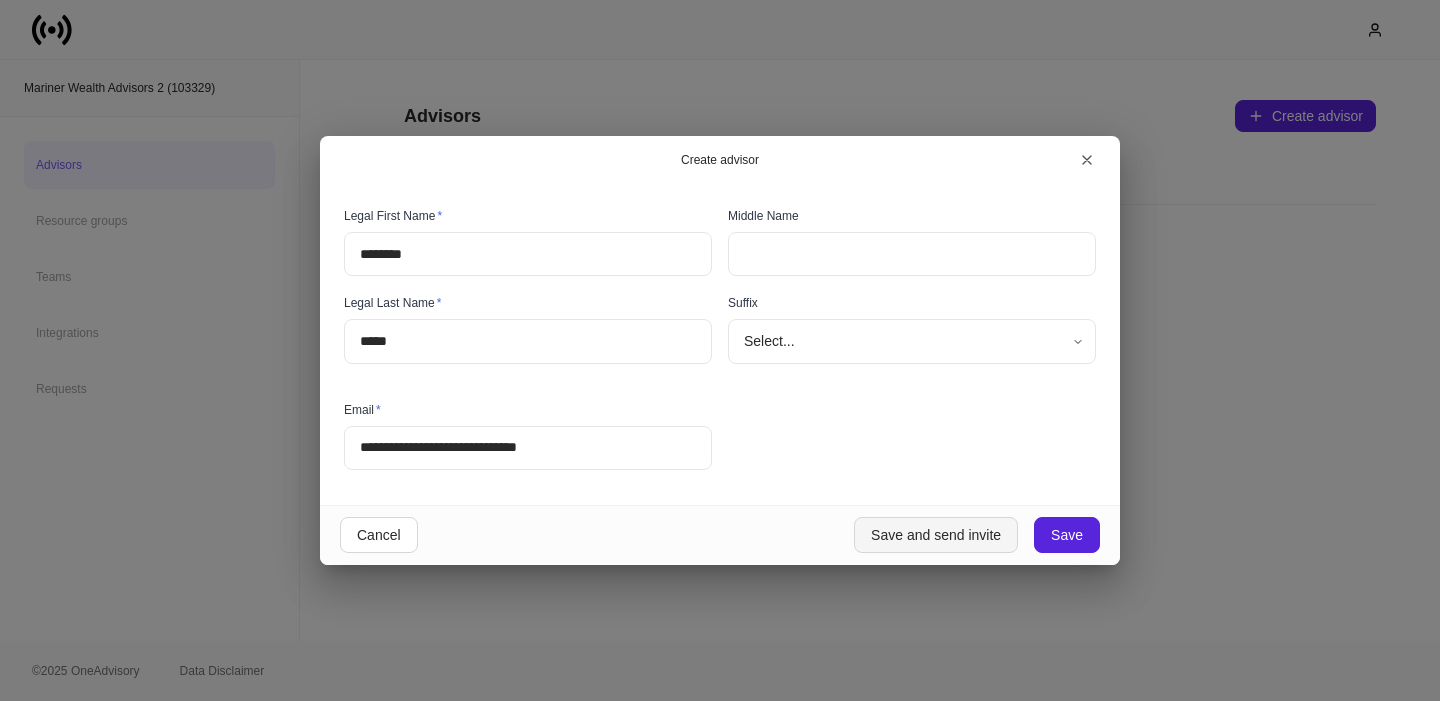 click on "Save and send invite" at bounding box center (936, 535) 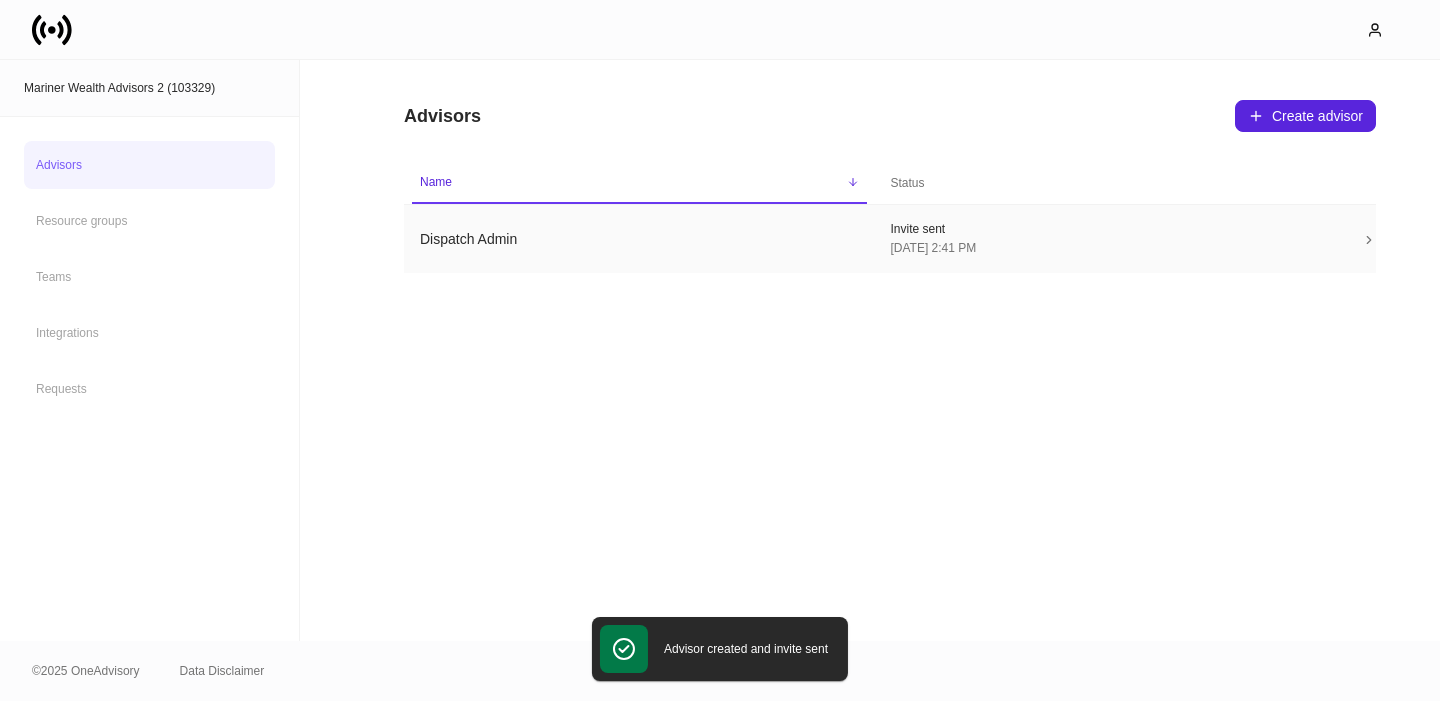 click on "Dispatch Admin" at bounding box center (639, 239) 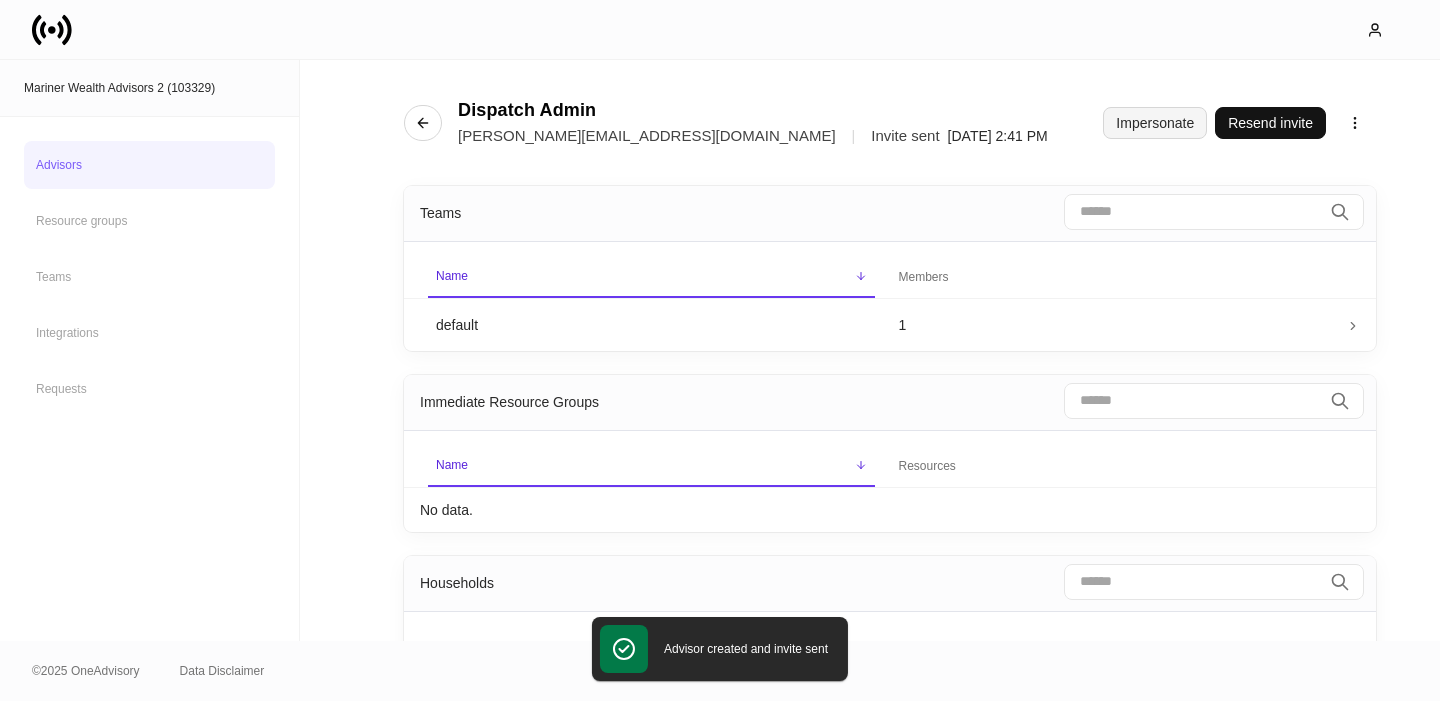 click on "Impersonate" at bounding box center (1155, 123) 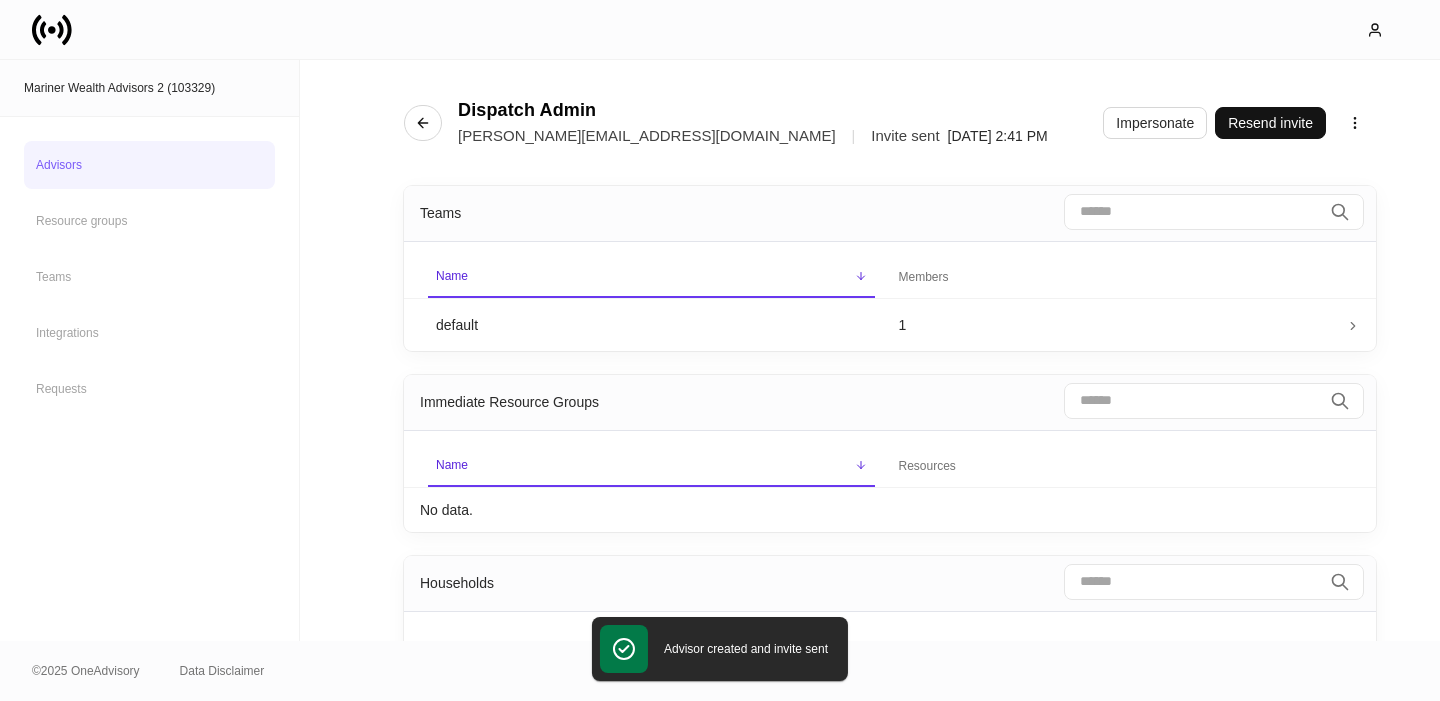click 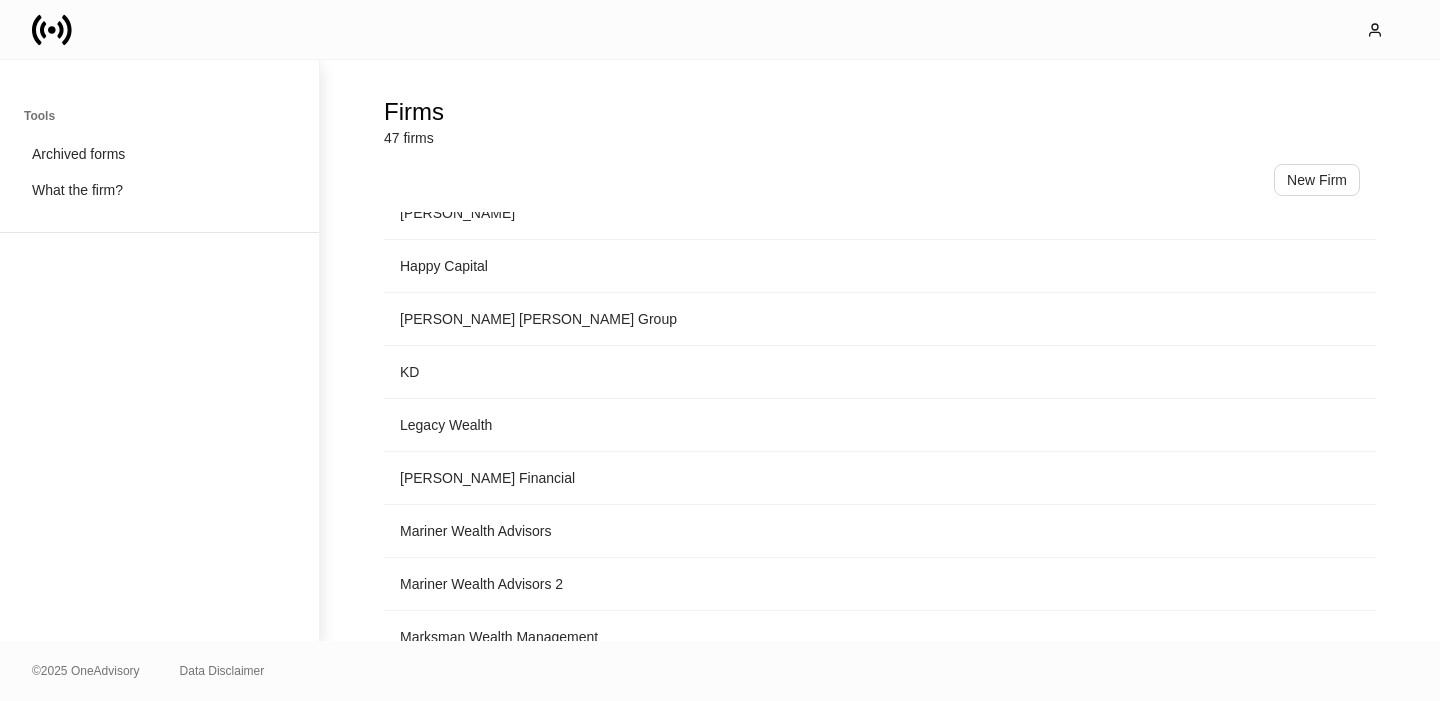 scroll, scrollTop: 1315, scrollLeft: 0, axis: vertical 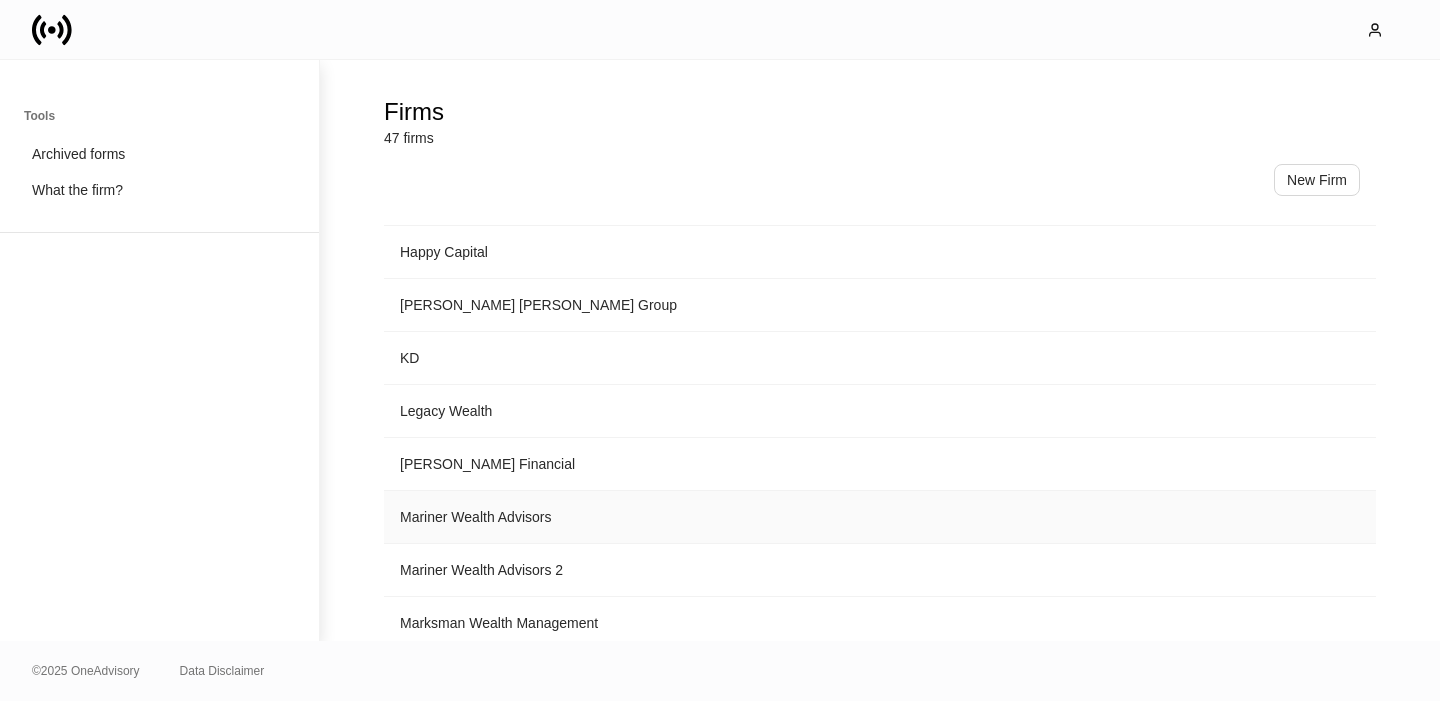 click on "Mariner Wealth Advisors" at bounding box center [880, 517] 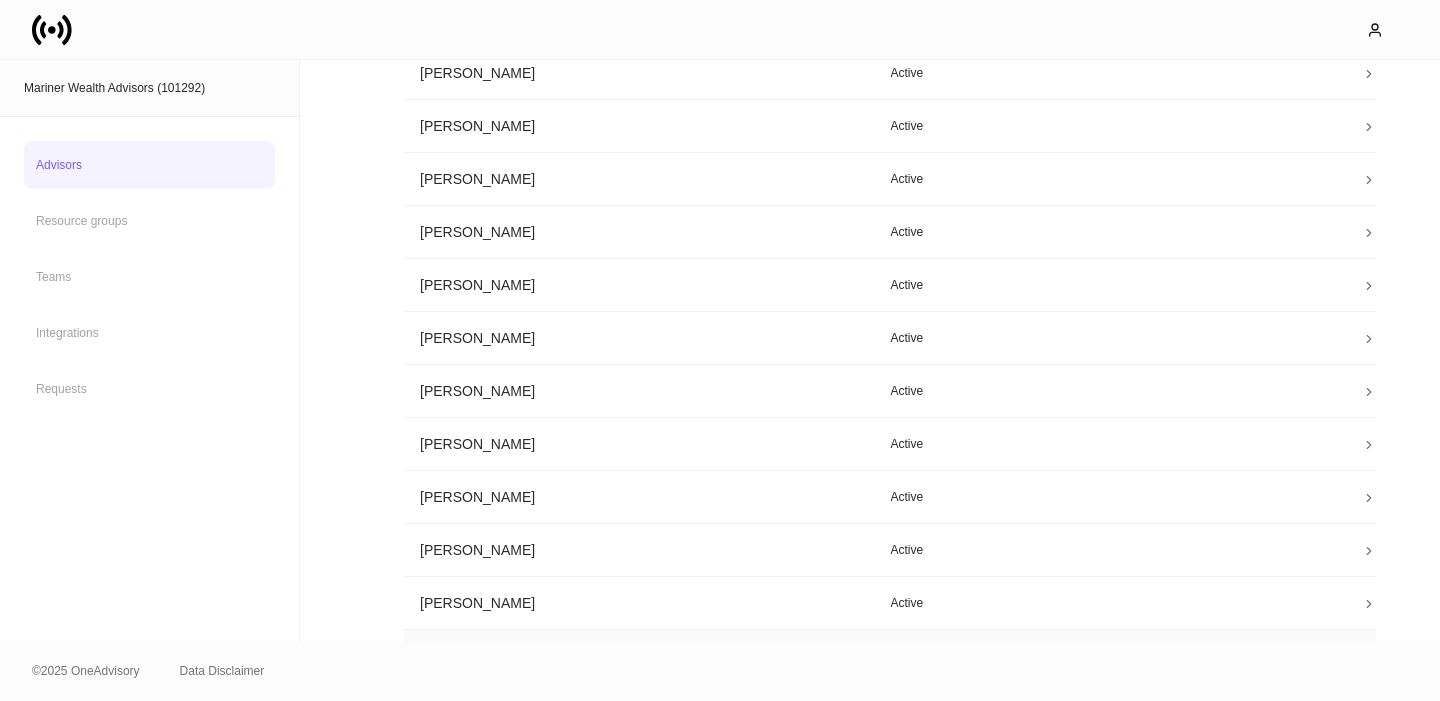 scroll, scrollTop: 247, scrollLeft: 0, axis: vertical 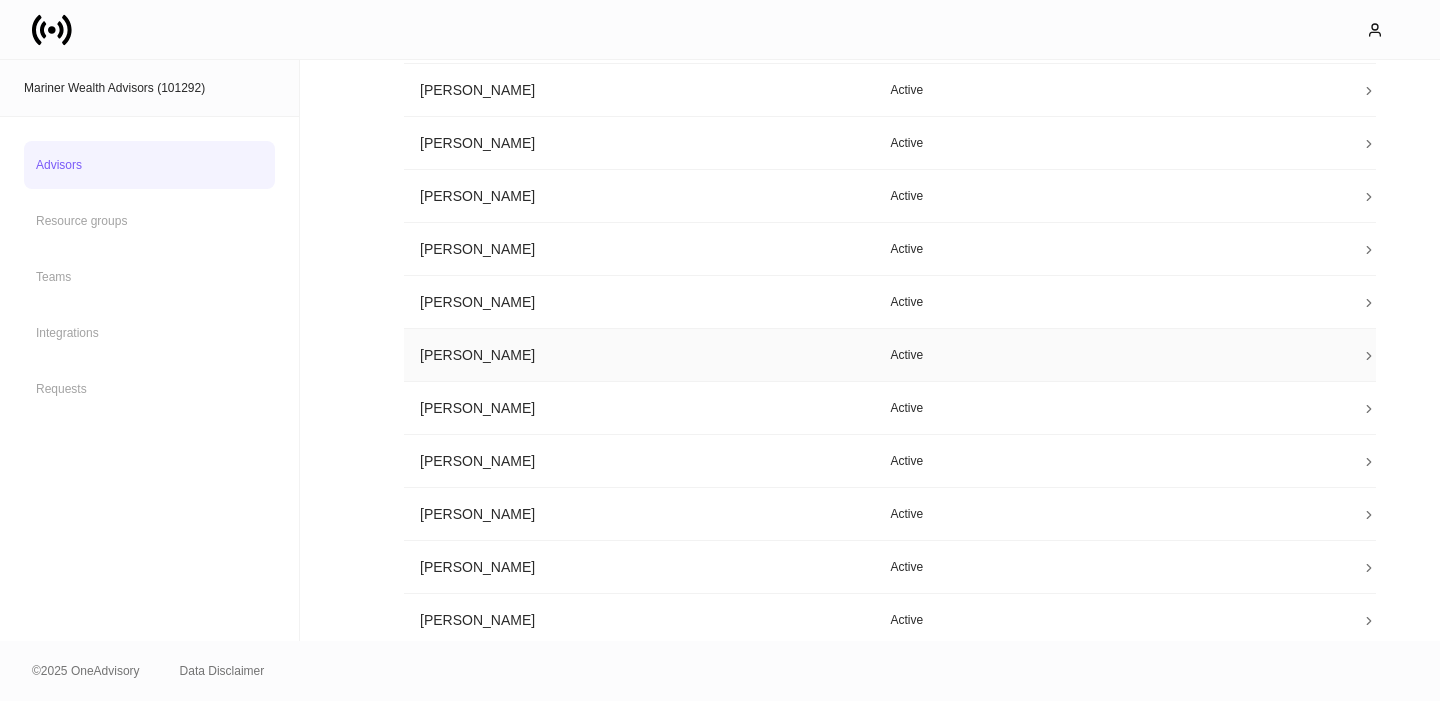 click on "[PERSON_NAME]" at bounding box center [639, 355] 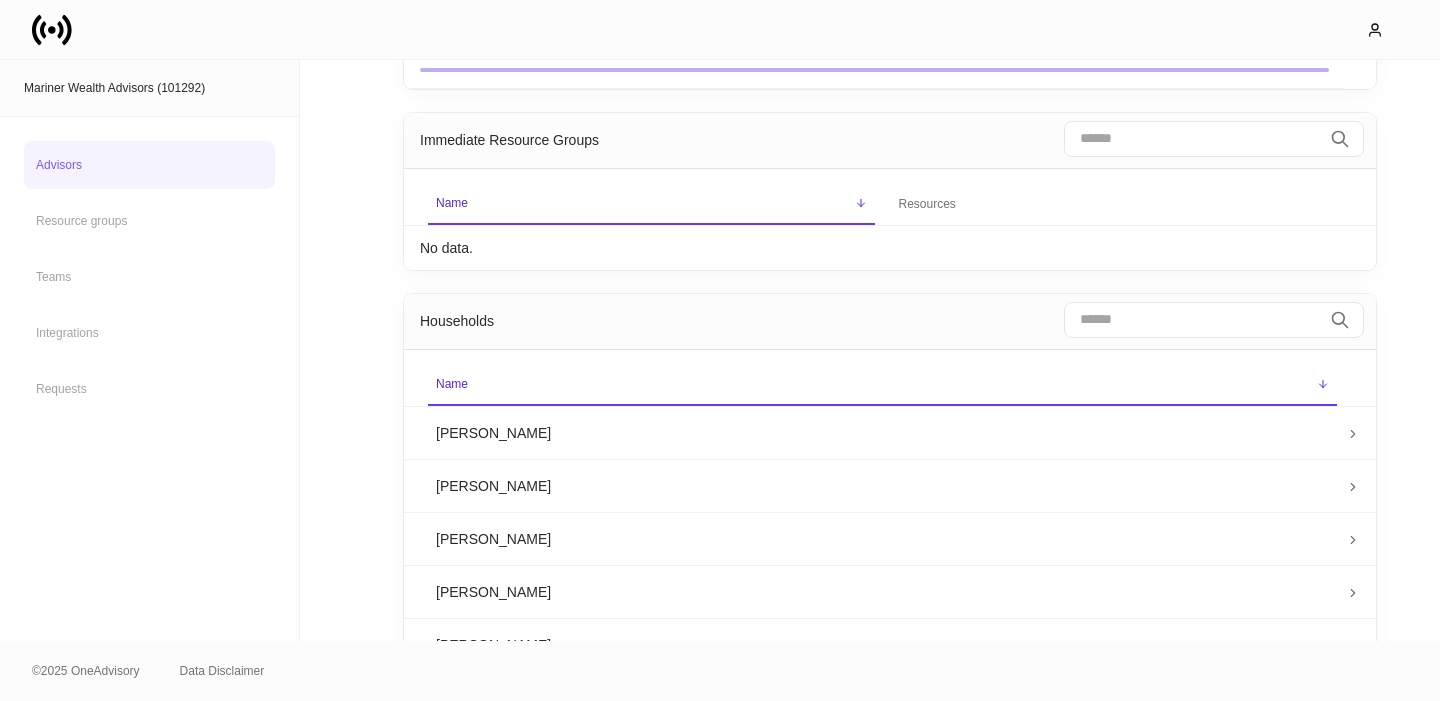 scroll, scrollTop: 0, scrollLeft: 0, axis: both 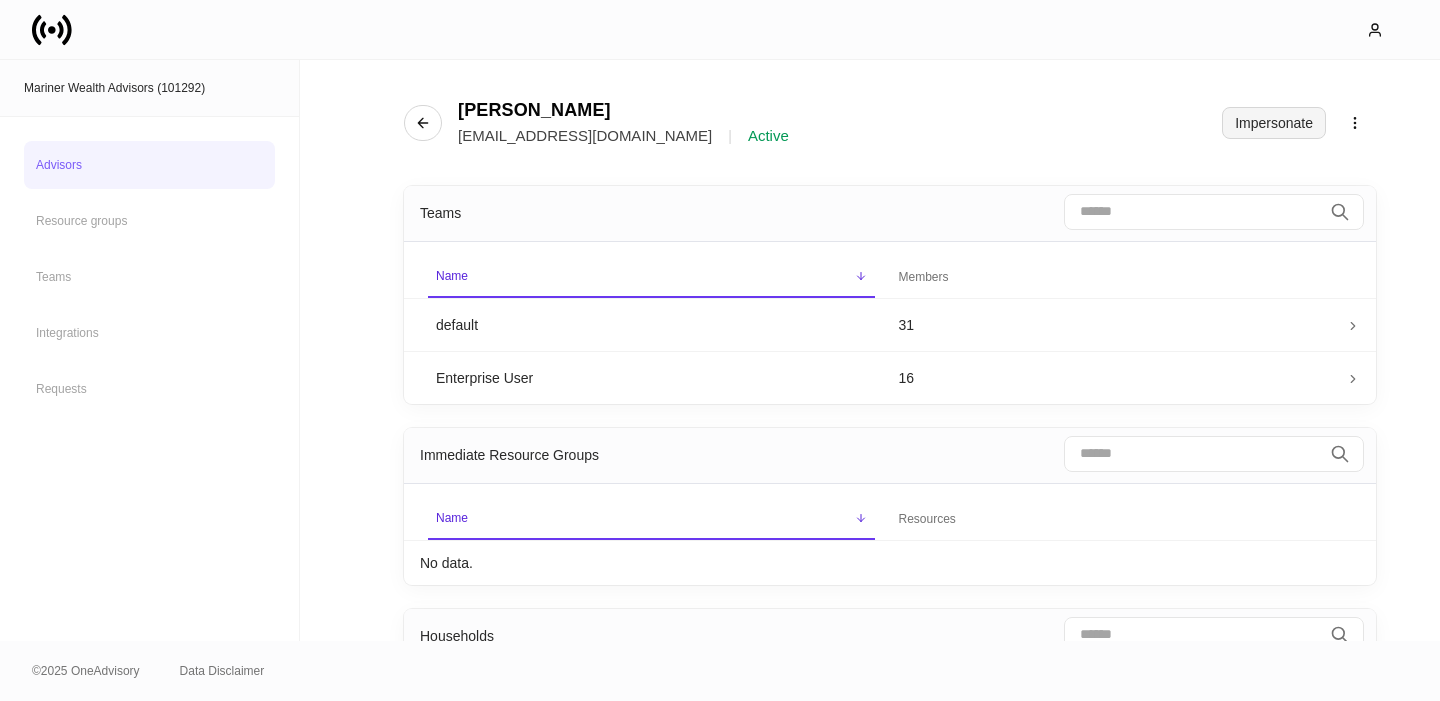click on "Impersonate" at bounding box center (1274, 123) 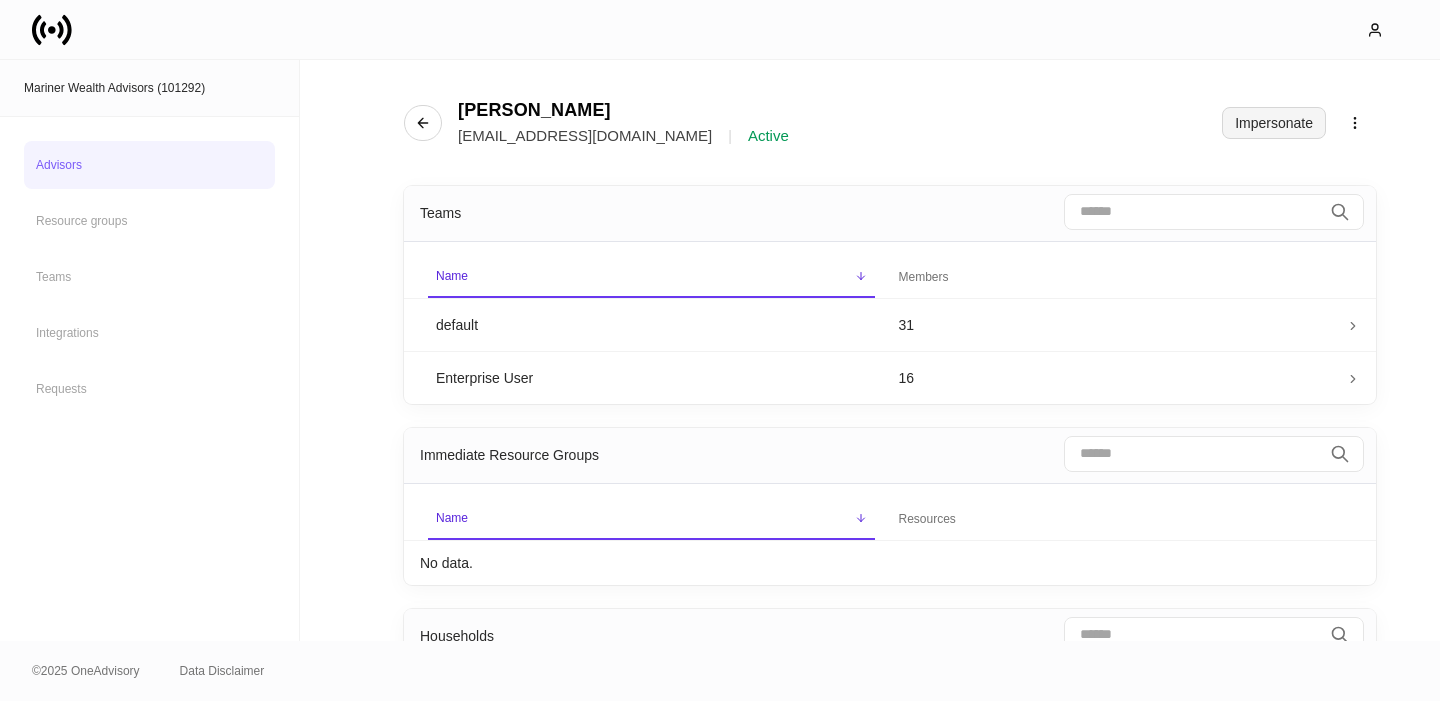 click on "Impersonate" at bounding box center (1274, 123) 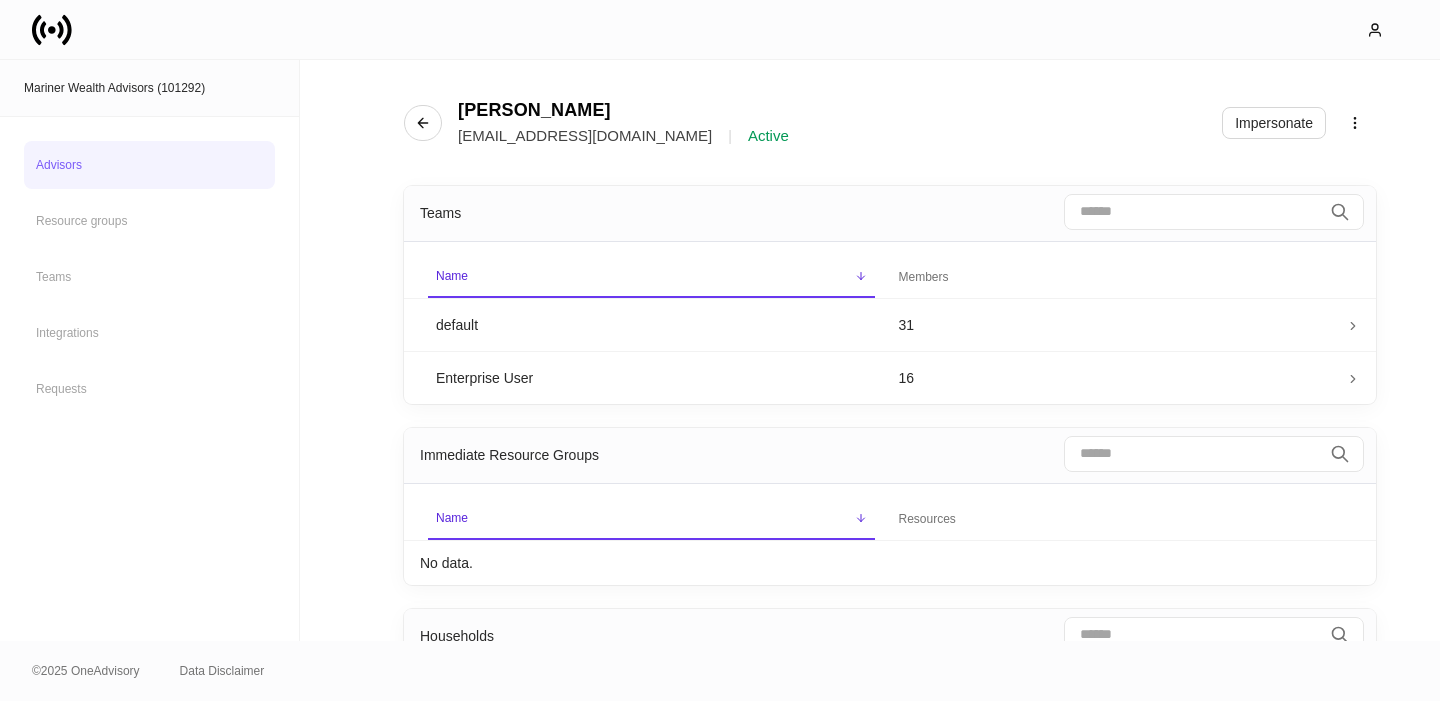 click 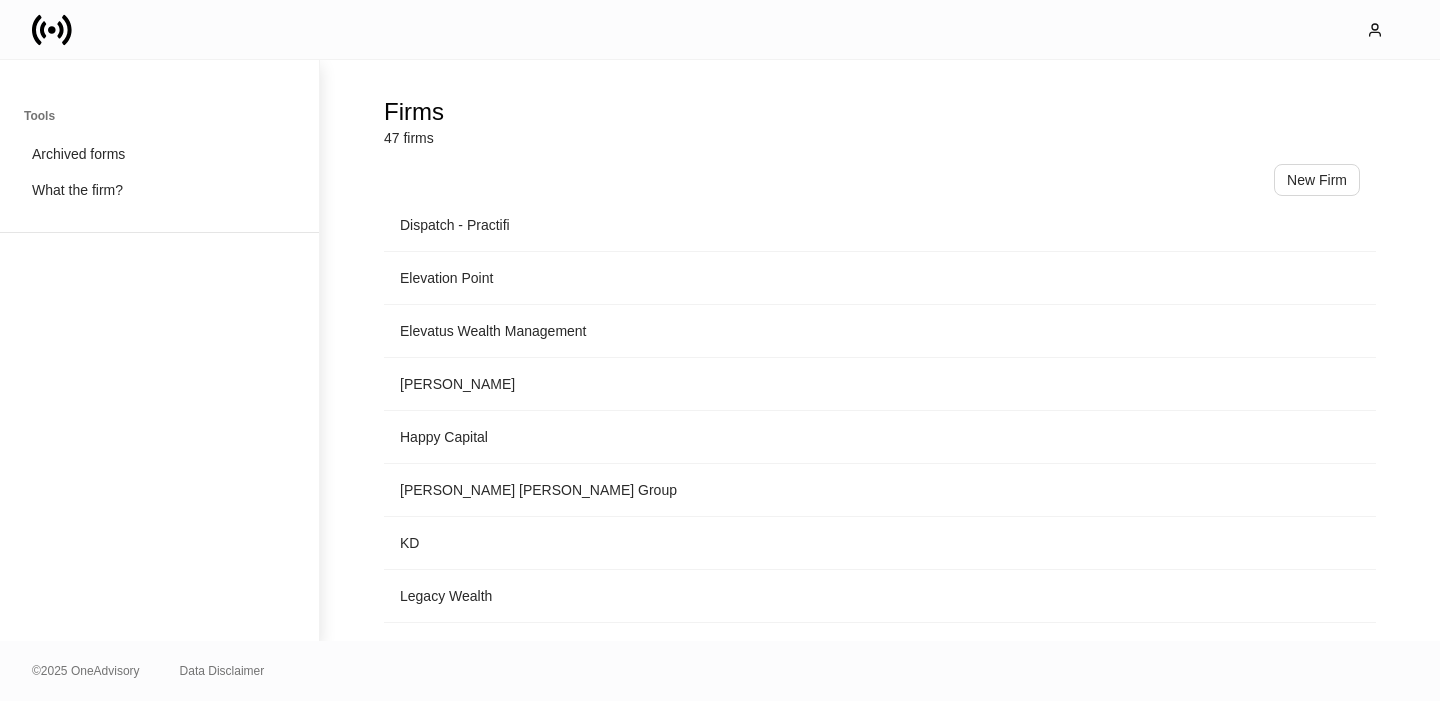 scroll, scrollTop: 1509, scrollLeft: 0, axis: vertical 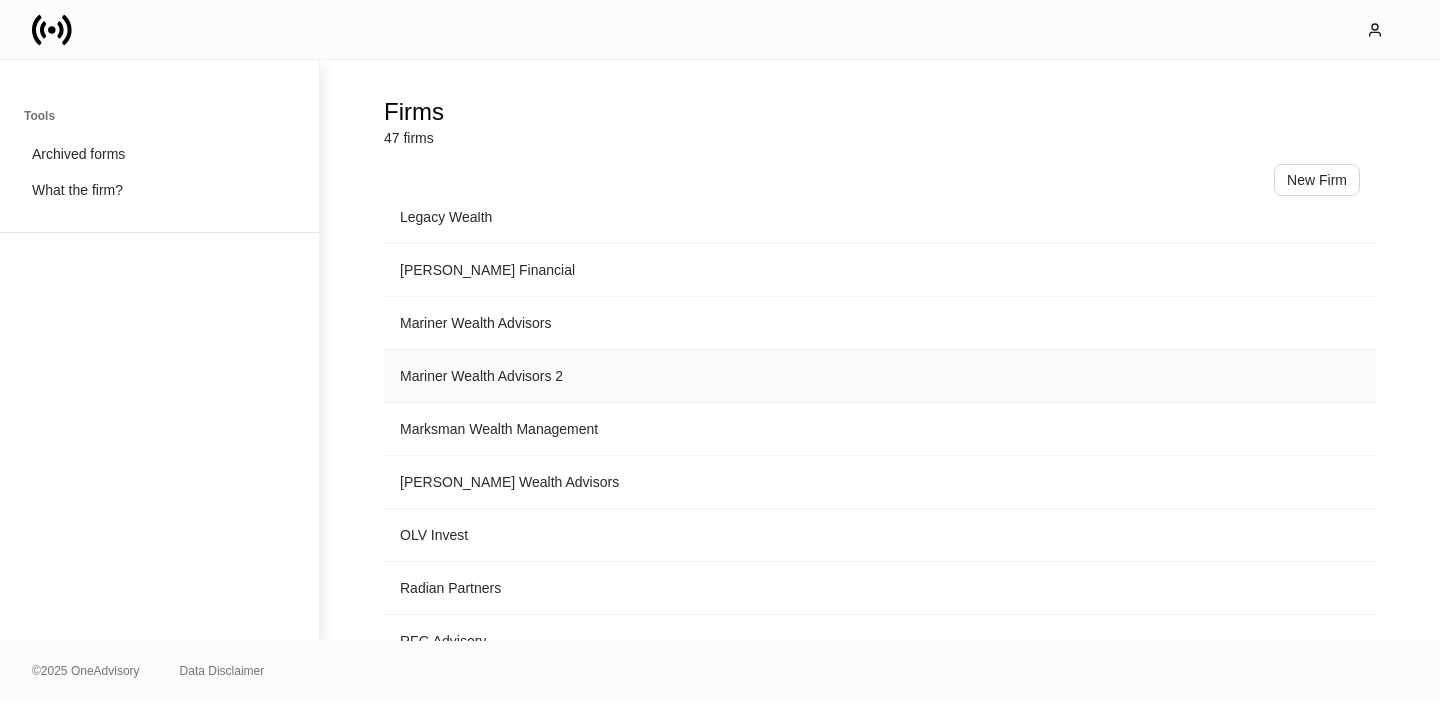 click on "Mariner Wealth Advisors 2" at bounding box center (880, 376) 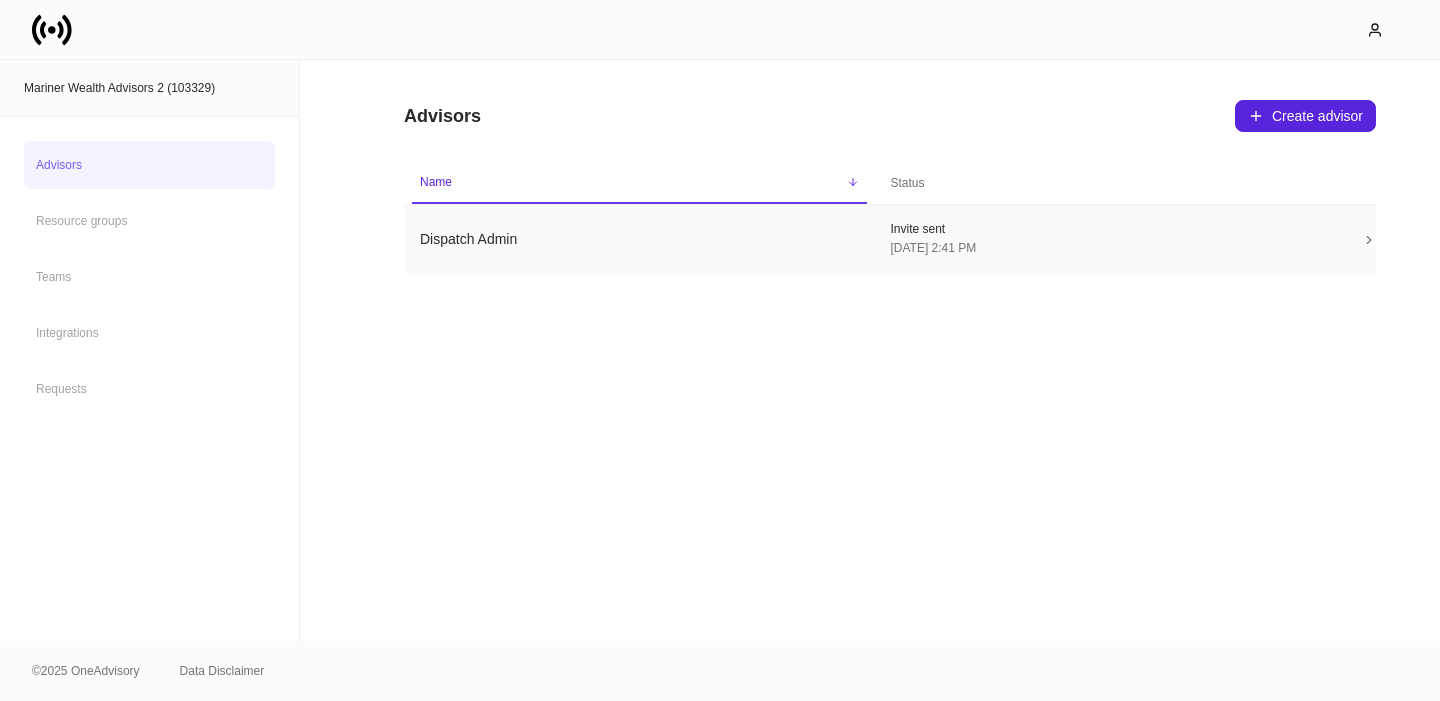 click on "Dispatch Admin" at bounding box center (639, 239) 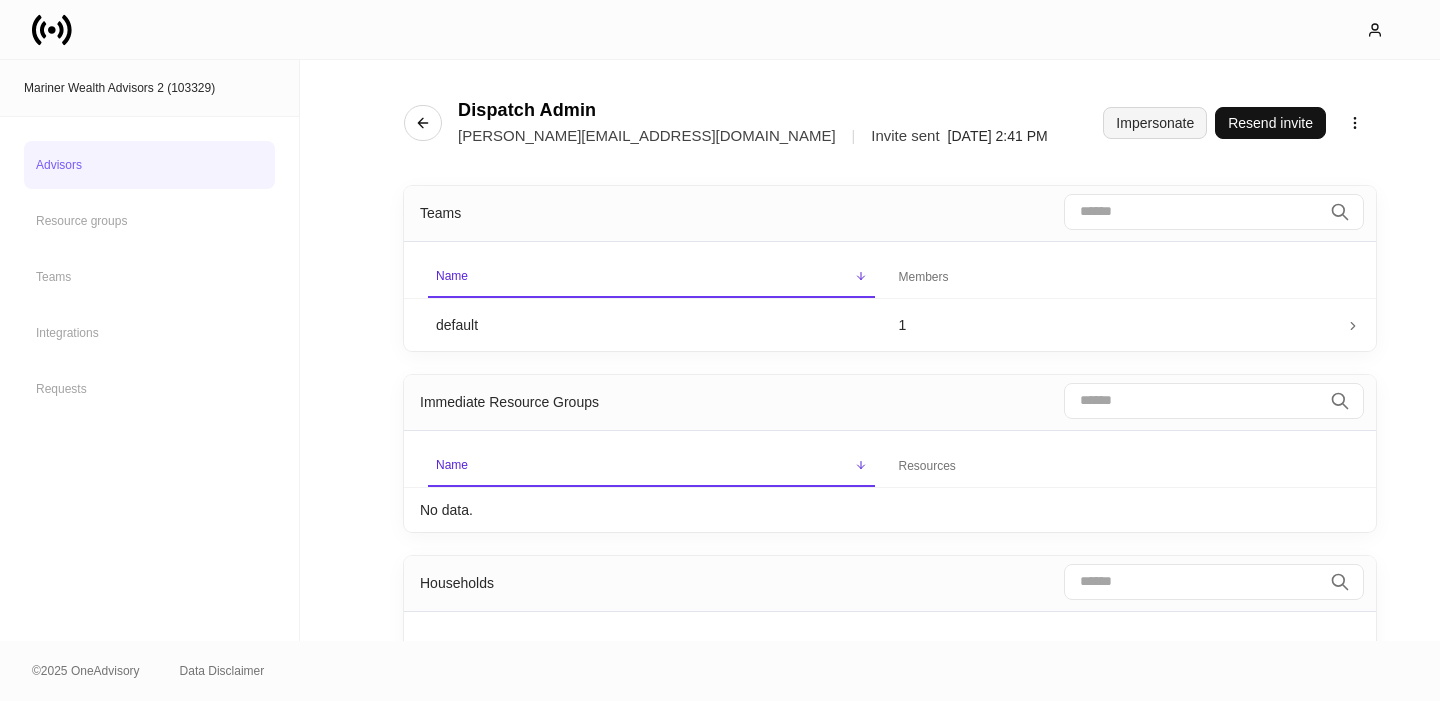 click on "Impersonate" at bounding box center (1155, 123) 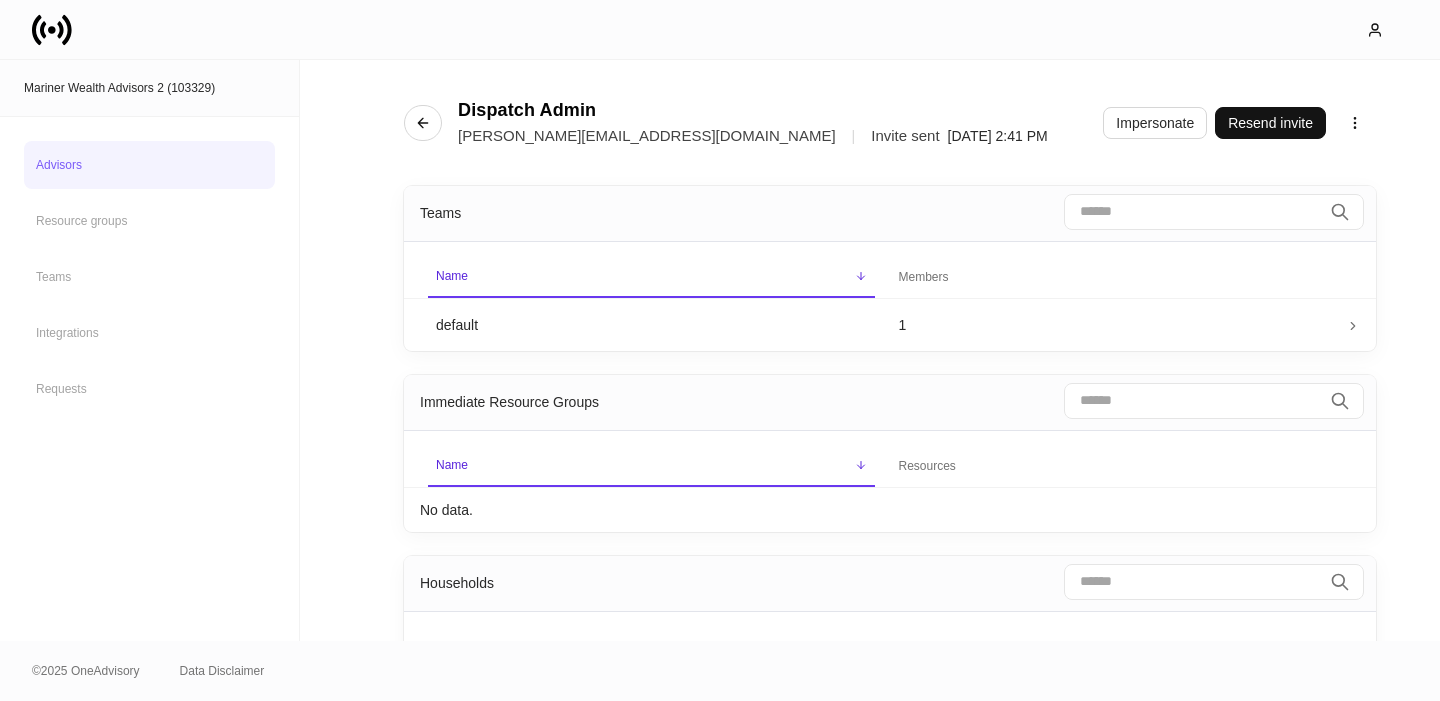 click on "Advisors" at bounding box center [149, 165] 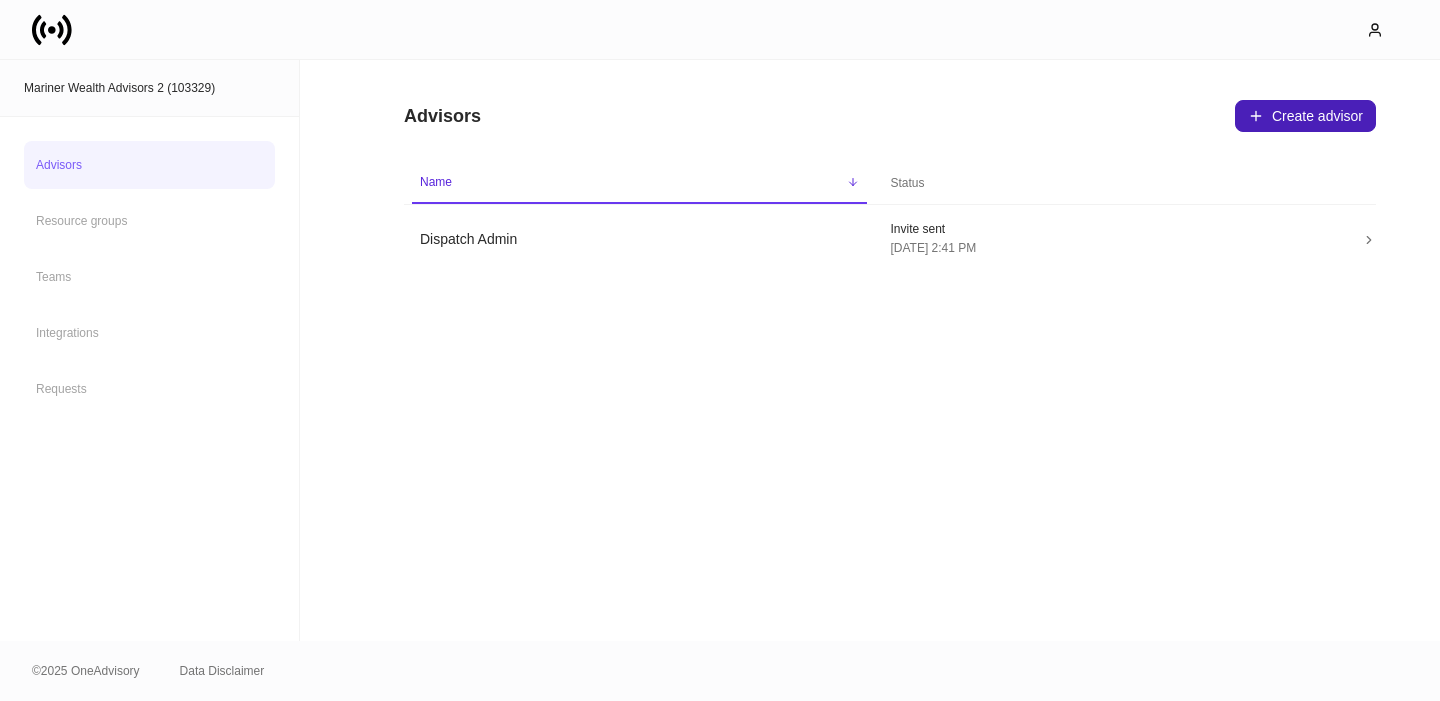 click on "Create advisor" at bounding box center (1305, 116) 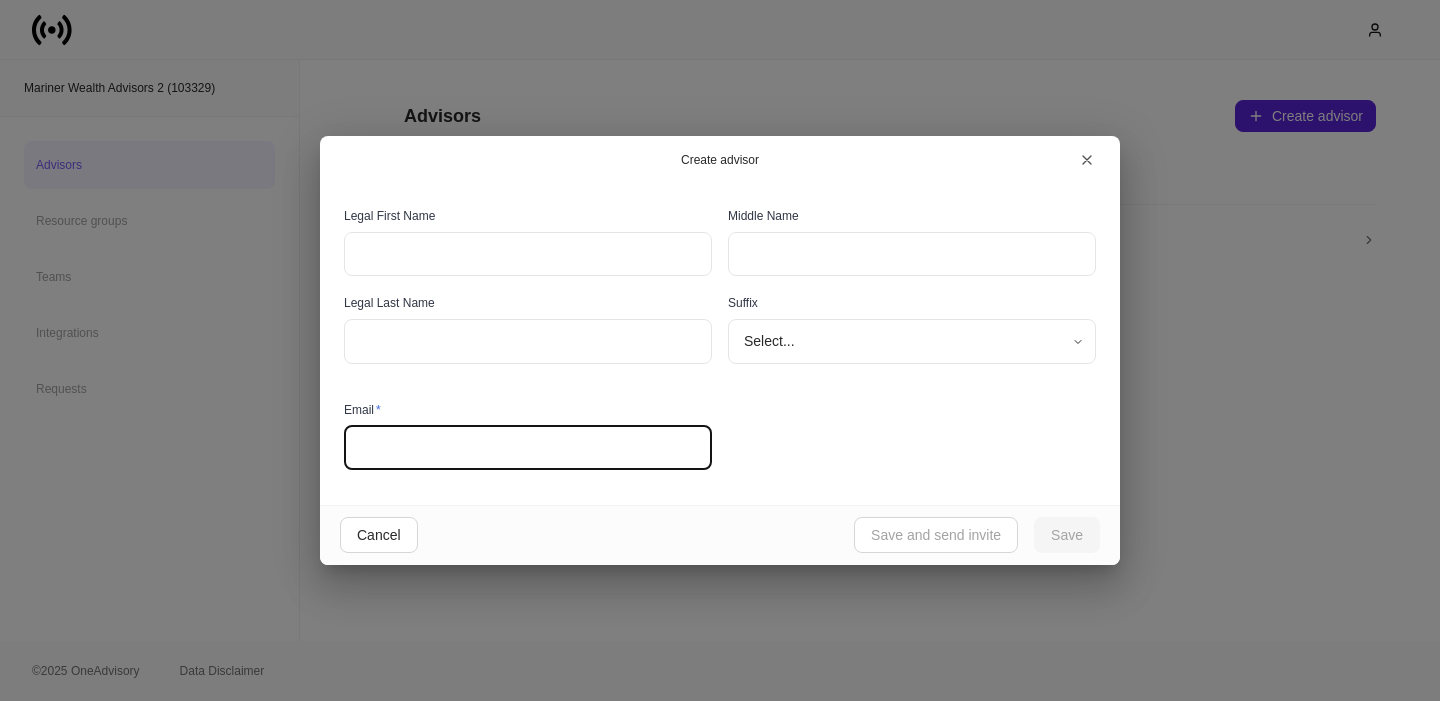 click at bounding box center [528, 448] 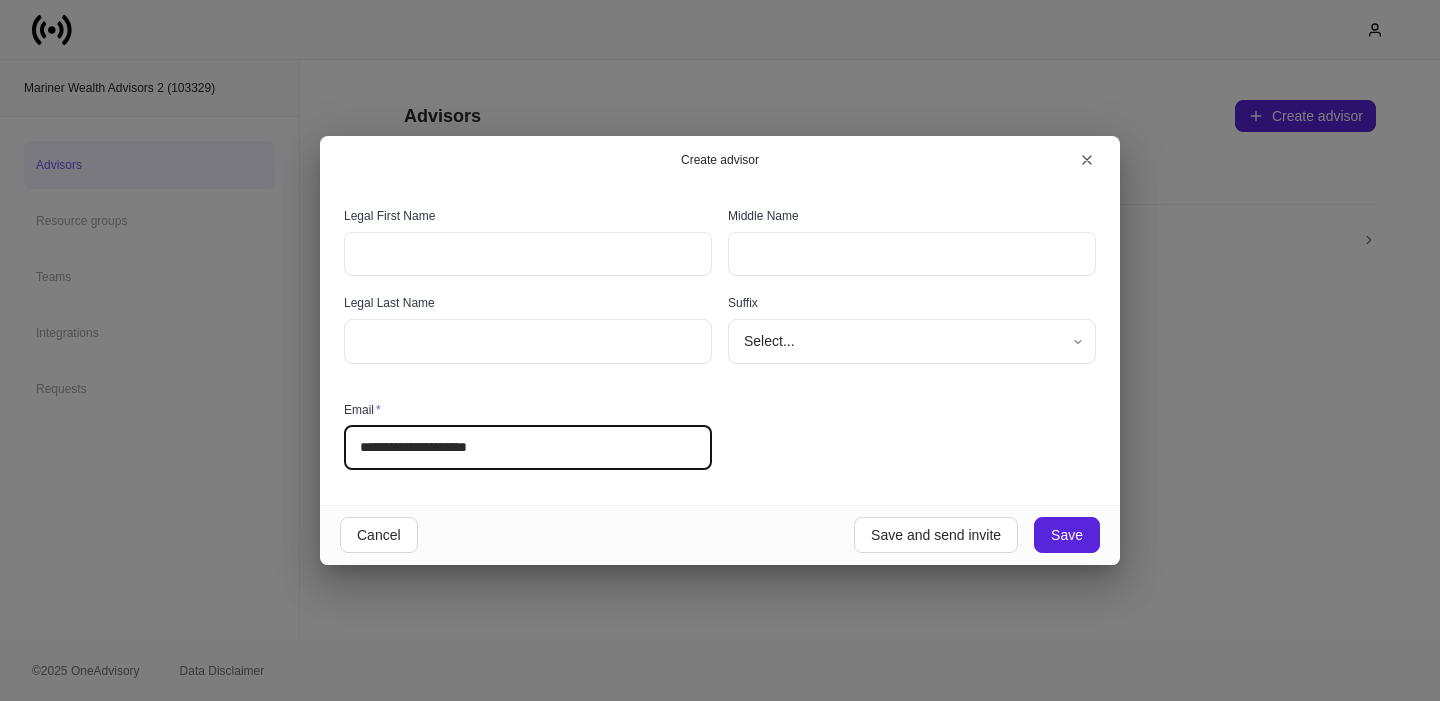 type on "**********" 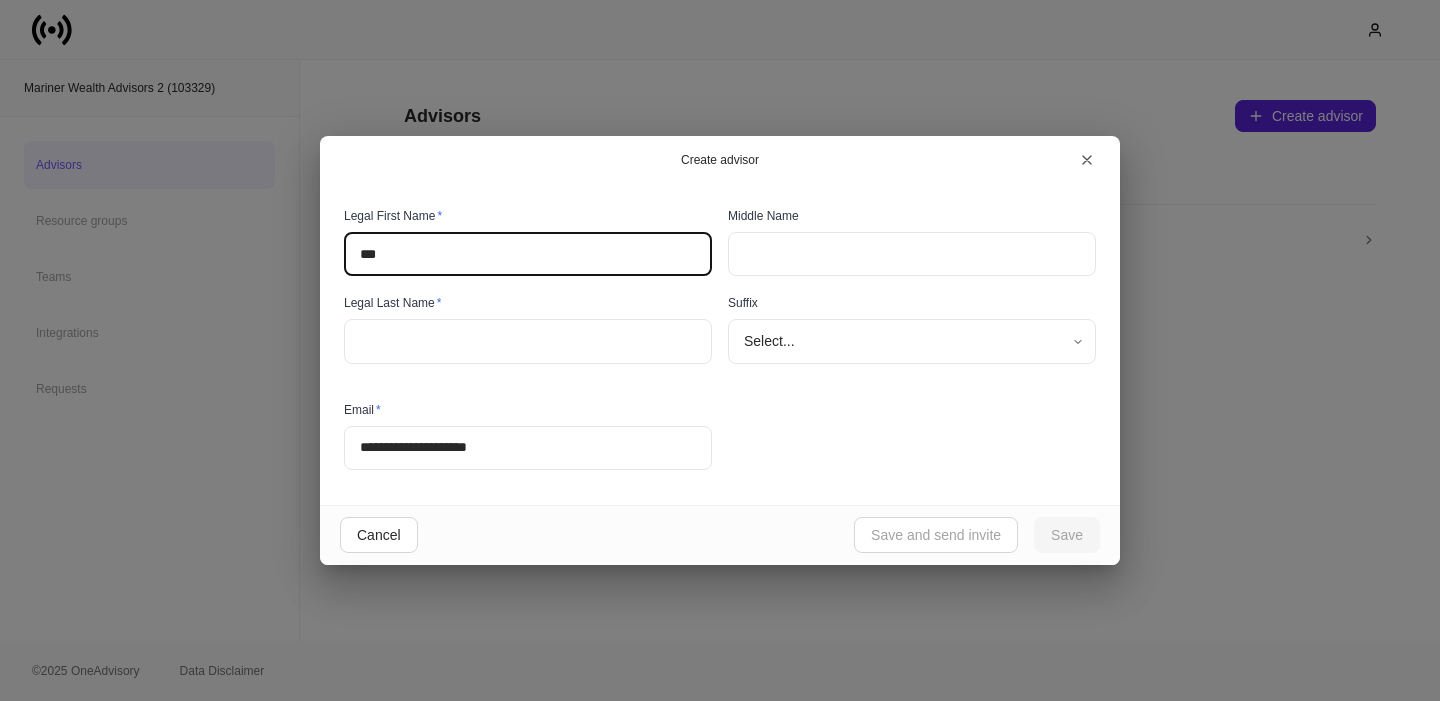 type on "***" 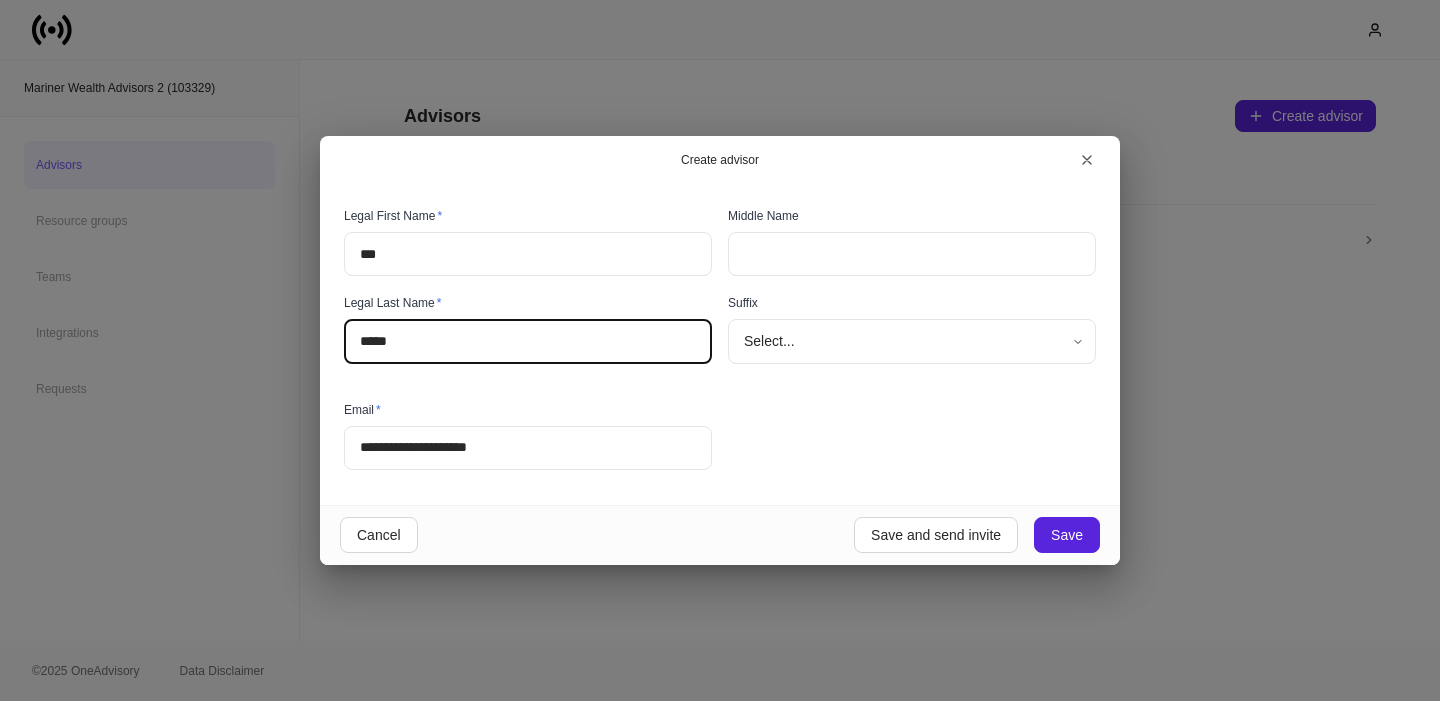type on "*****" 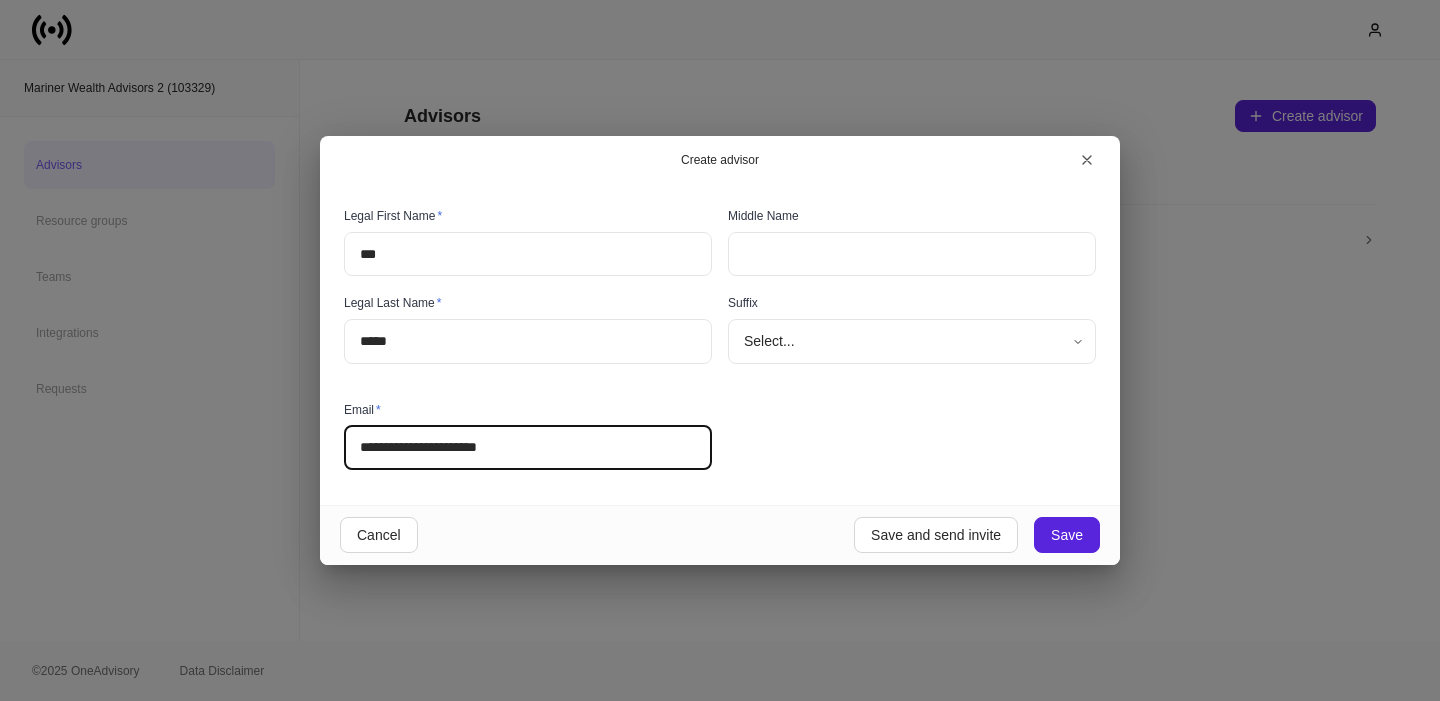 type on "**********" 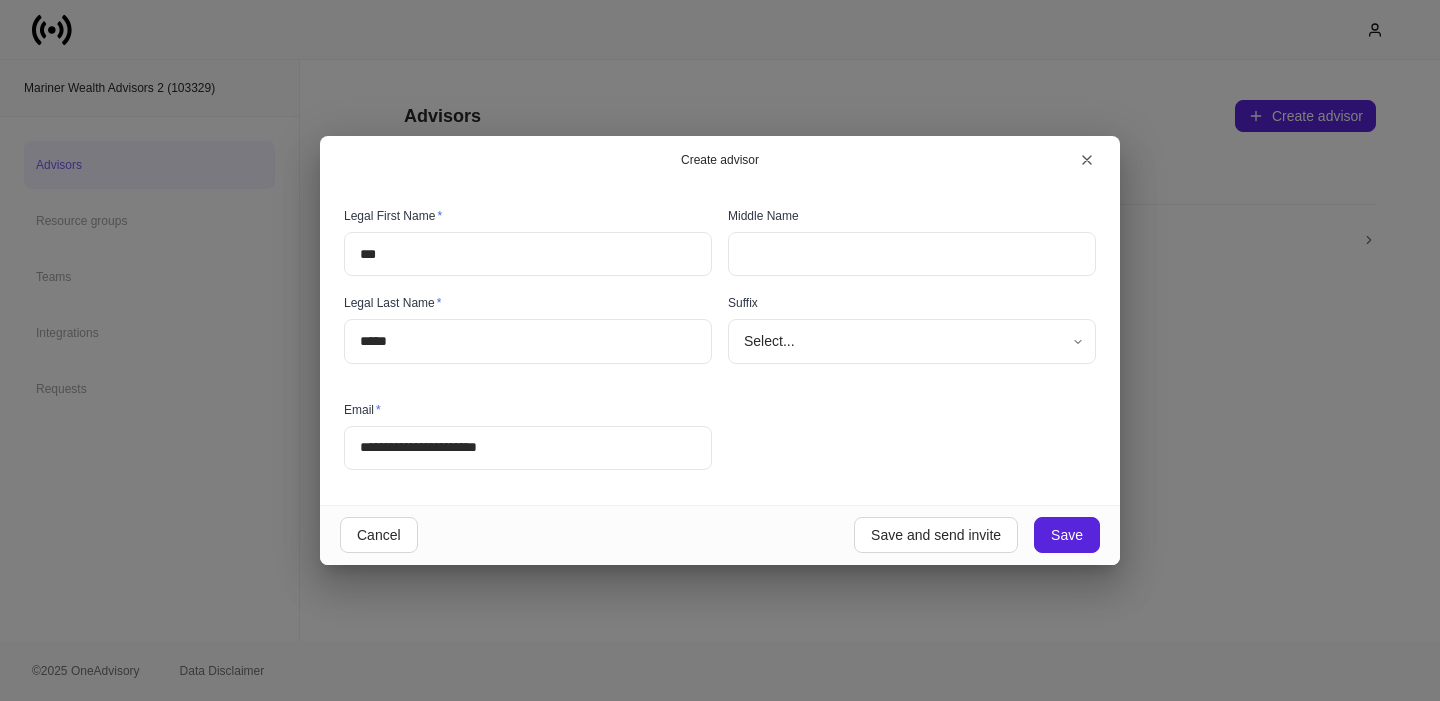 click on "**********" at bounding box center (712, 332) 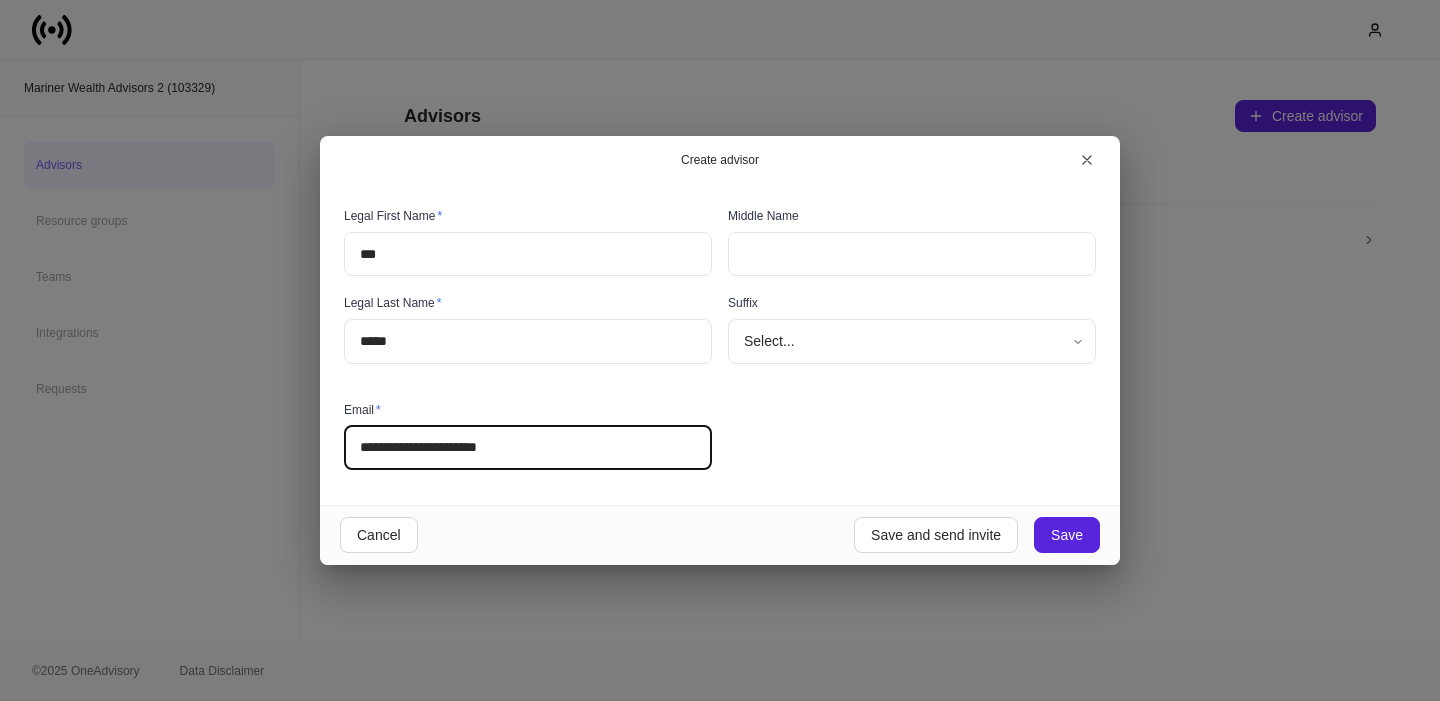 drag, startPoint x: 519, startPoint y: 452, endPoint x: 251, endPoint y: 448, distance: 268.02985 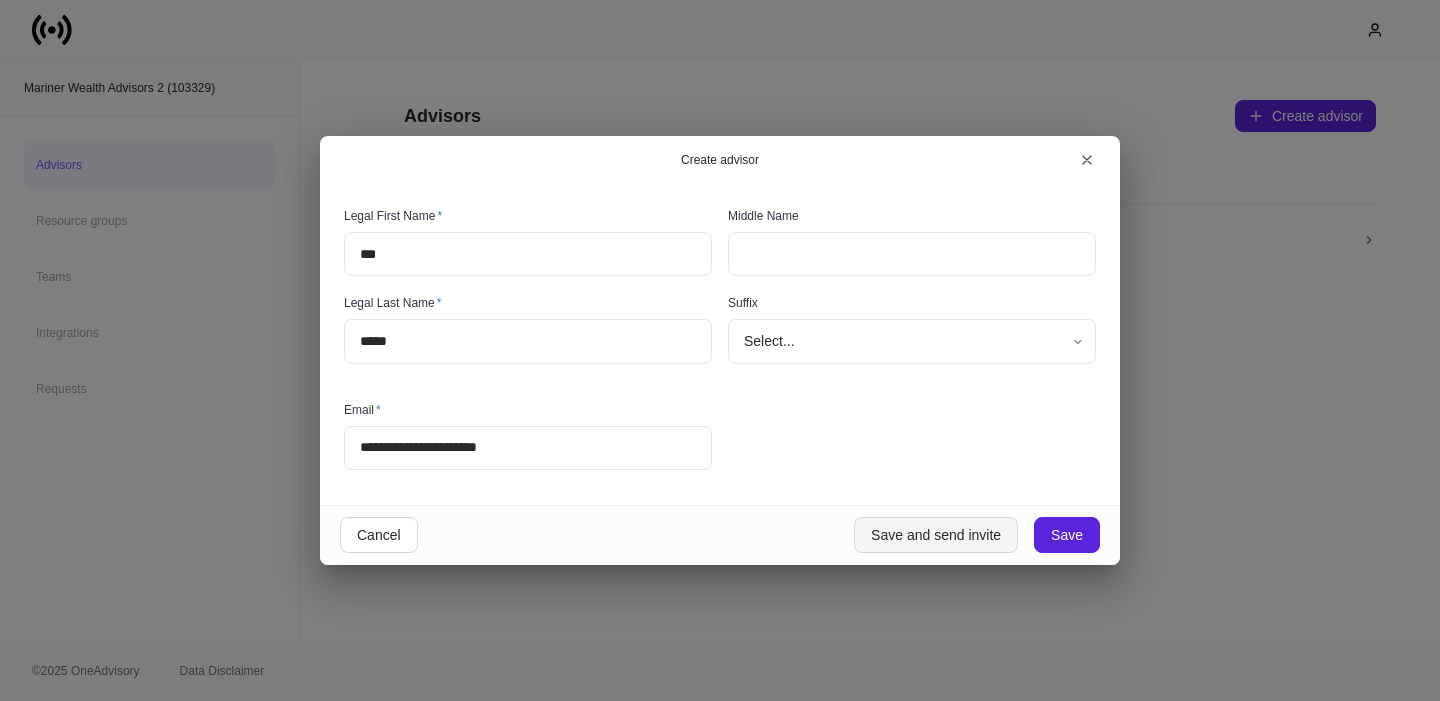 click on "Save and send invite" at bounding box center (936, 535) 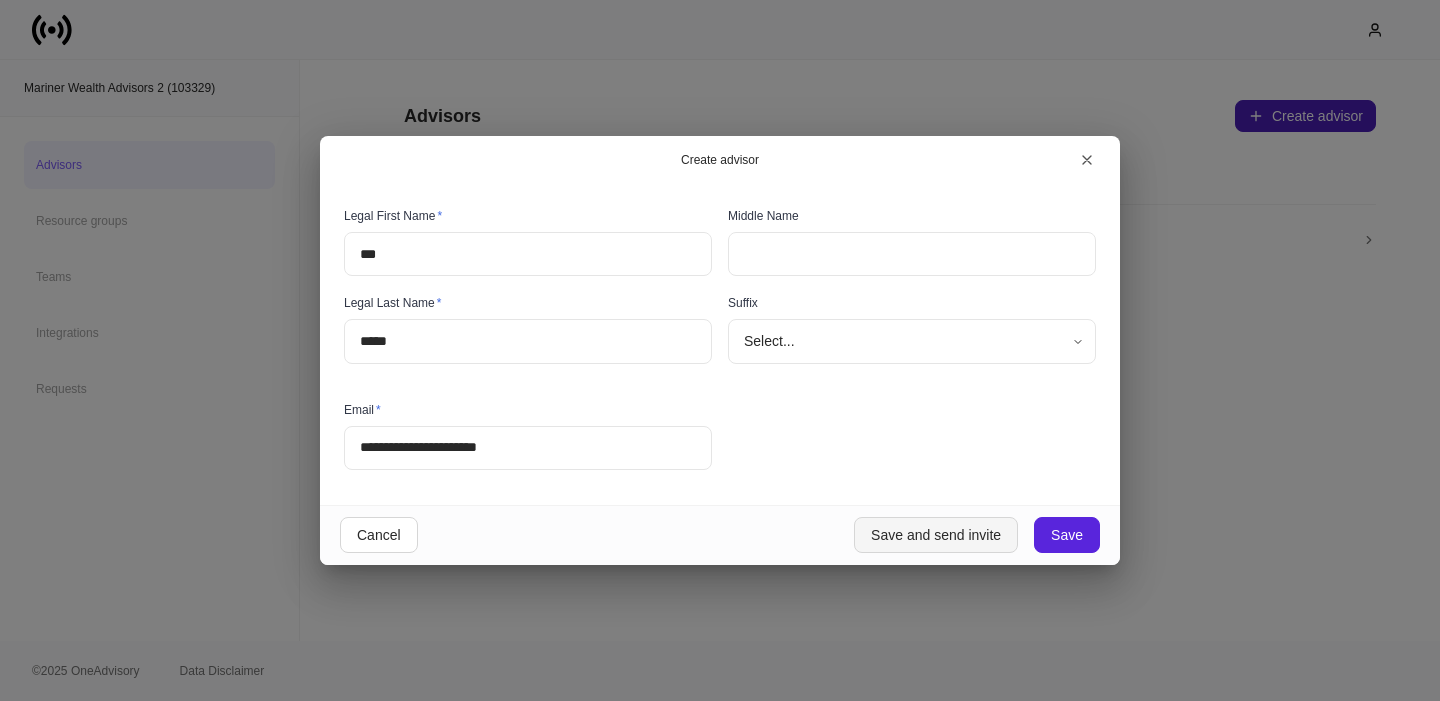 type 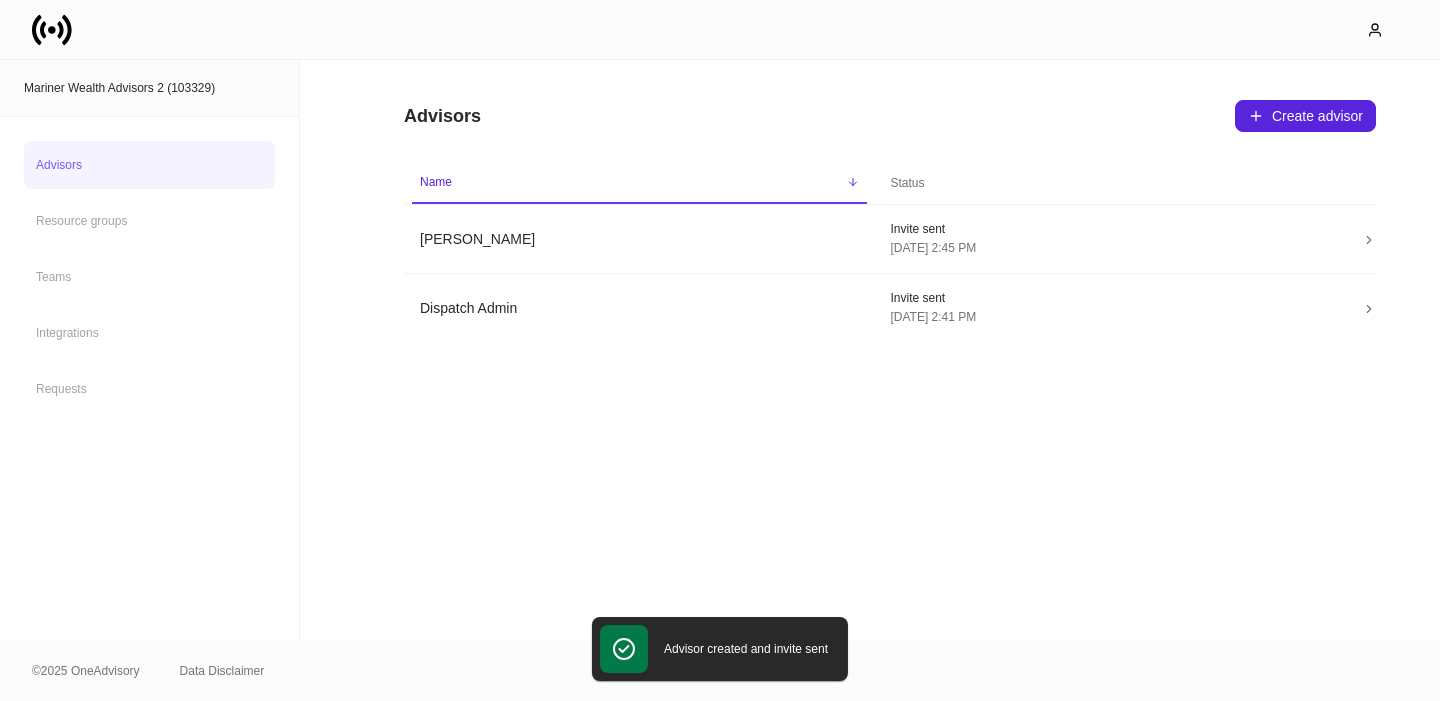 click 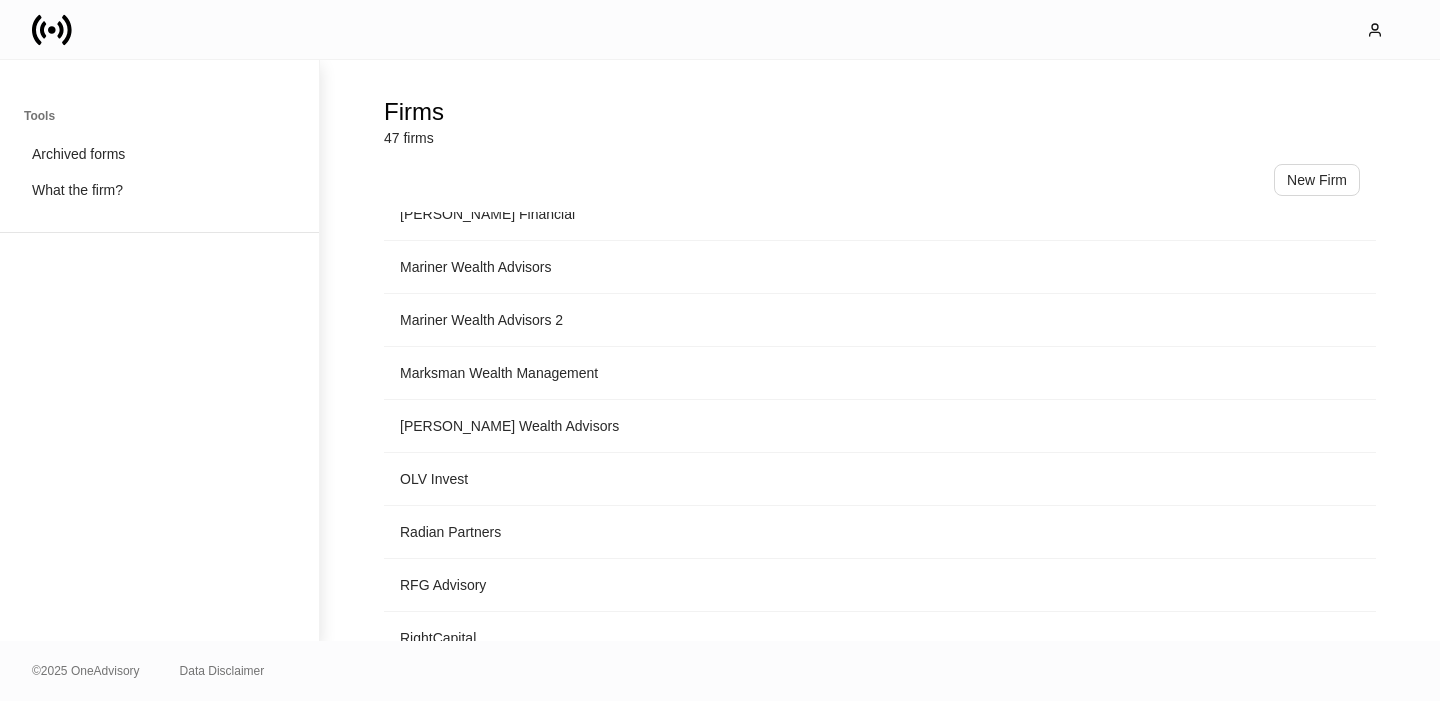 scroll, scrollTop: 1587, scrollLeft: 0, axis: vertical 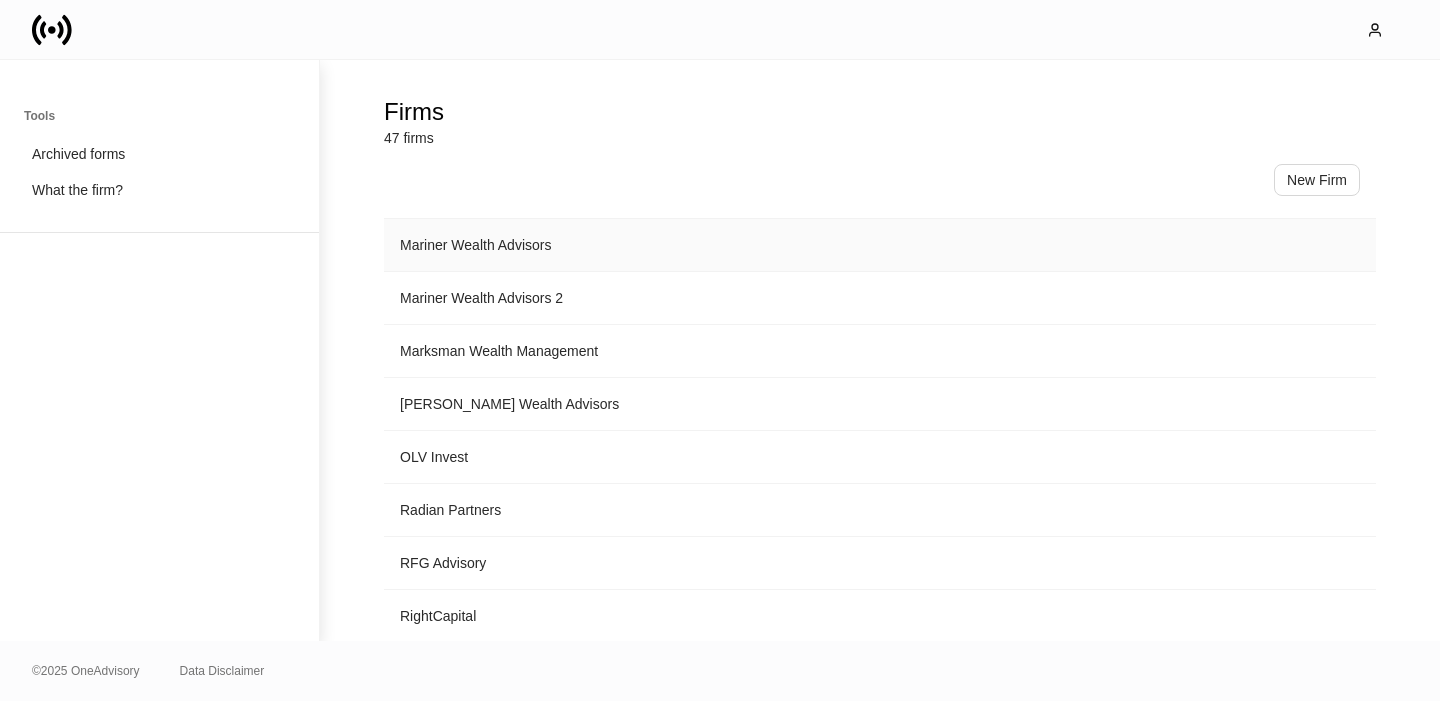 click on "Mariner Wealth Advisors" at bounding box center (880, 245) 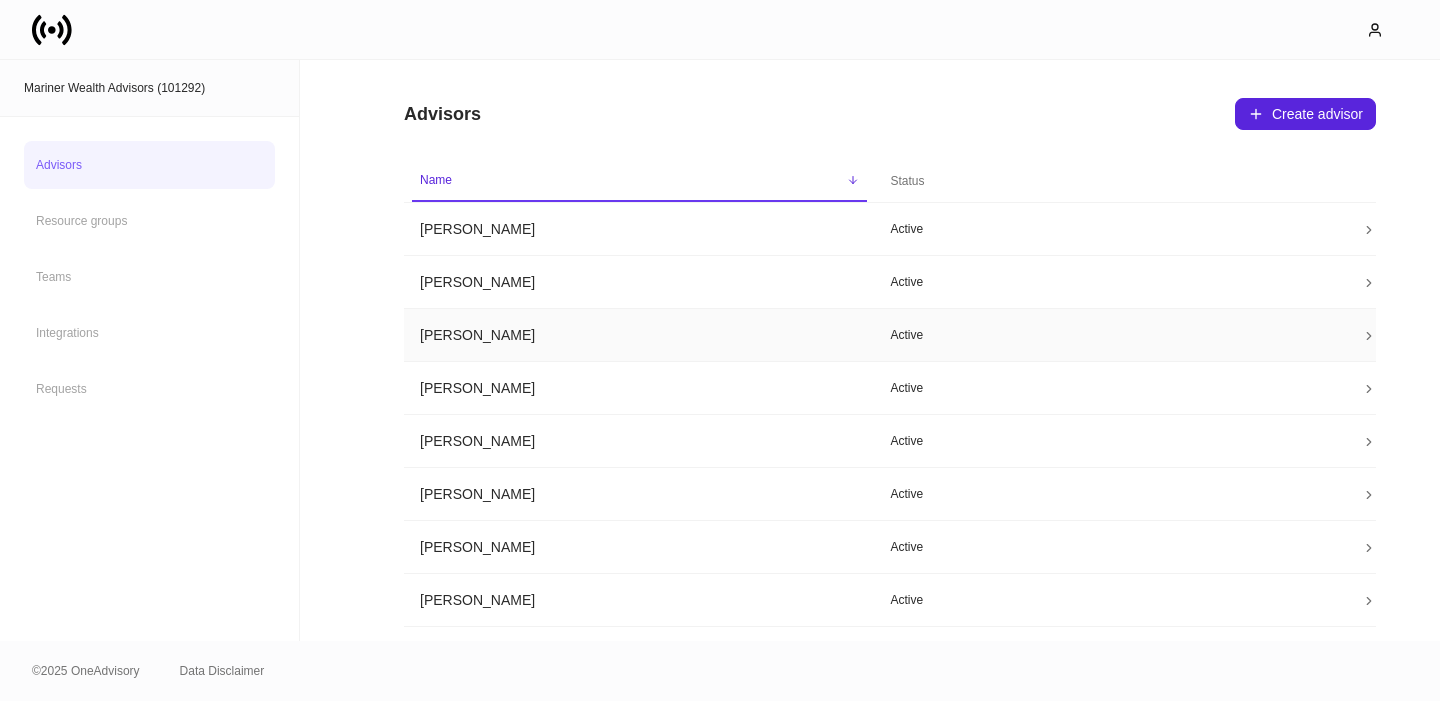 scroll, scrollTop: 3, scrollLeft: 0, axis: vertical 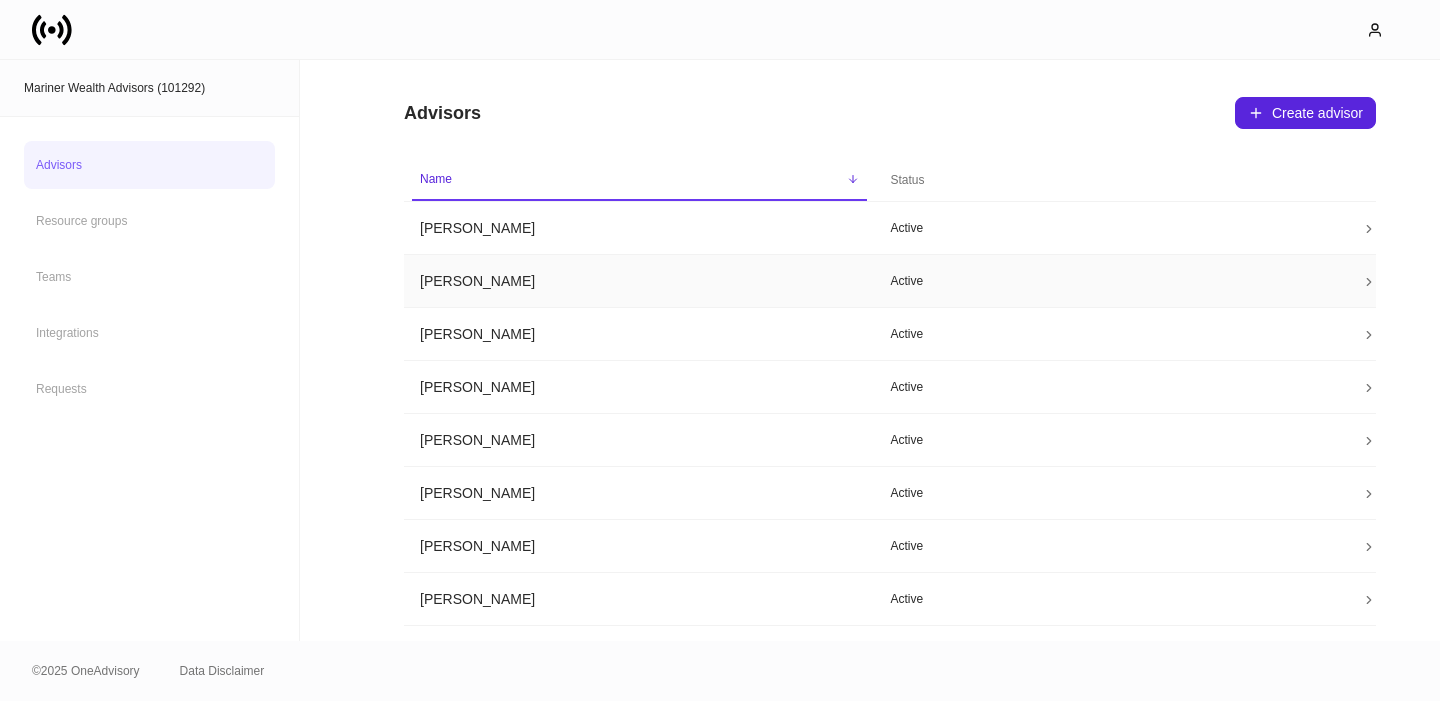 click on "[PERSON_NAME]" at bounding box center (639, 281) 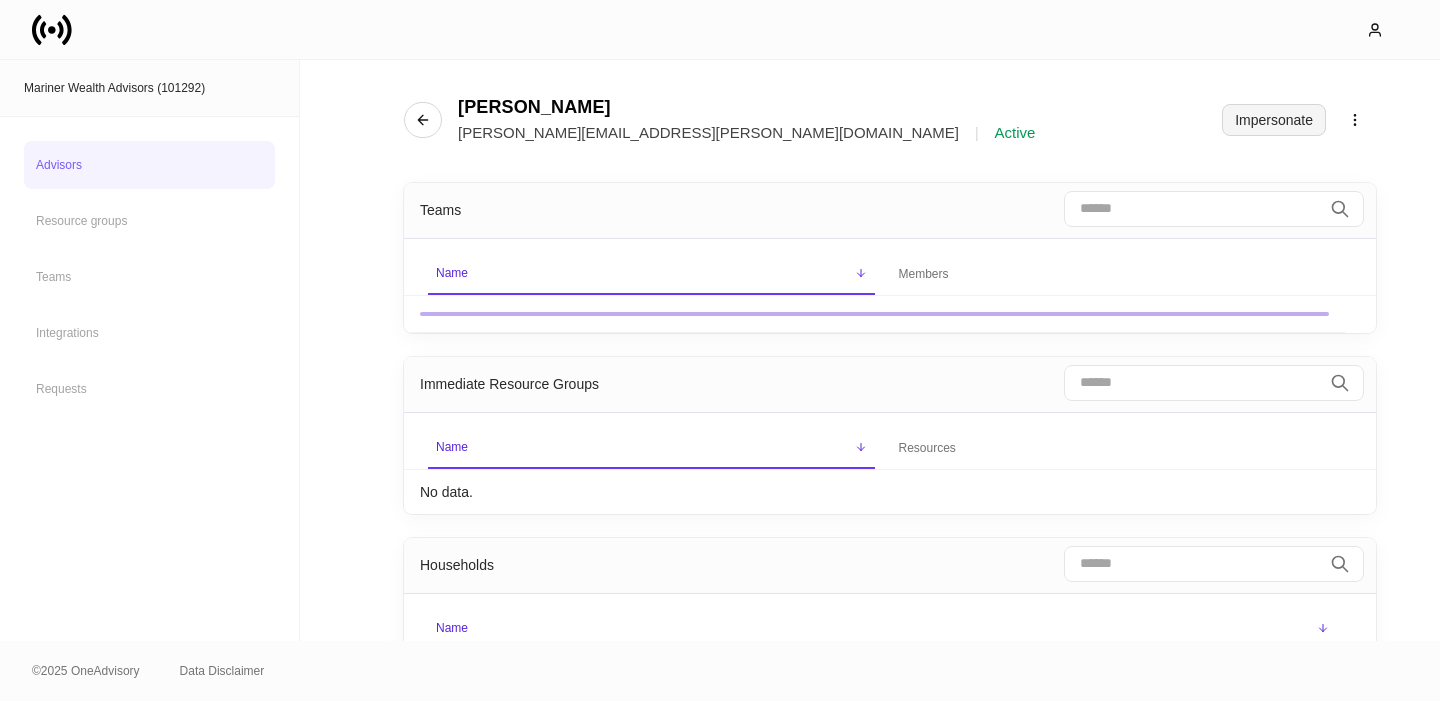 click on "Impersonate" at bounding box center [1274, 120] 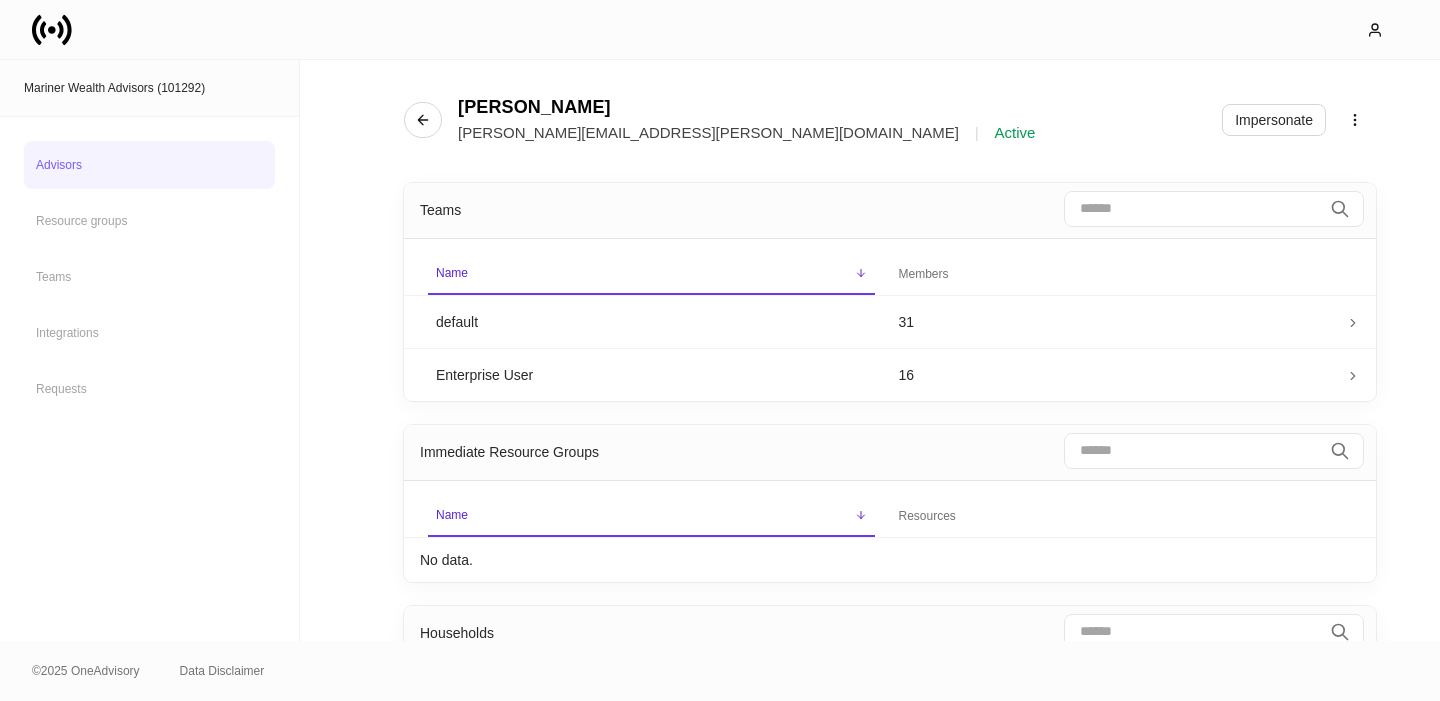 click 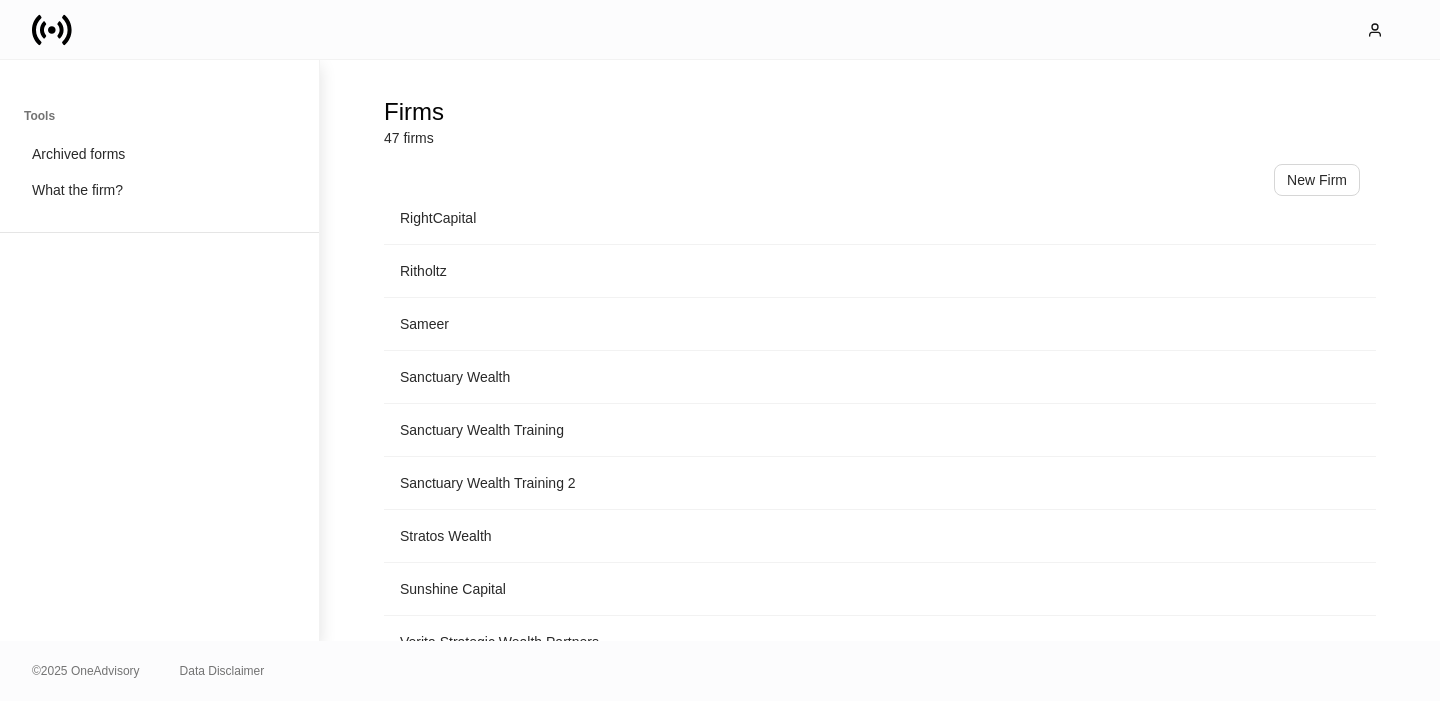 scroll, scrollTop: 1990, scrollLeft: 0, axis: vertical 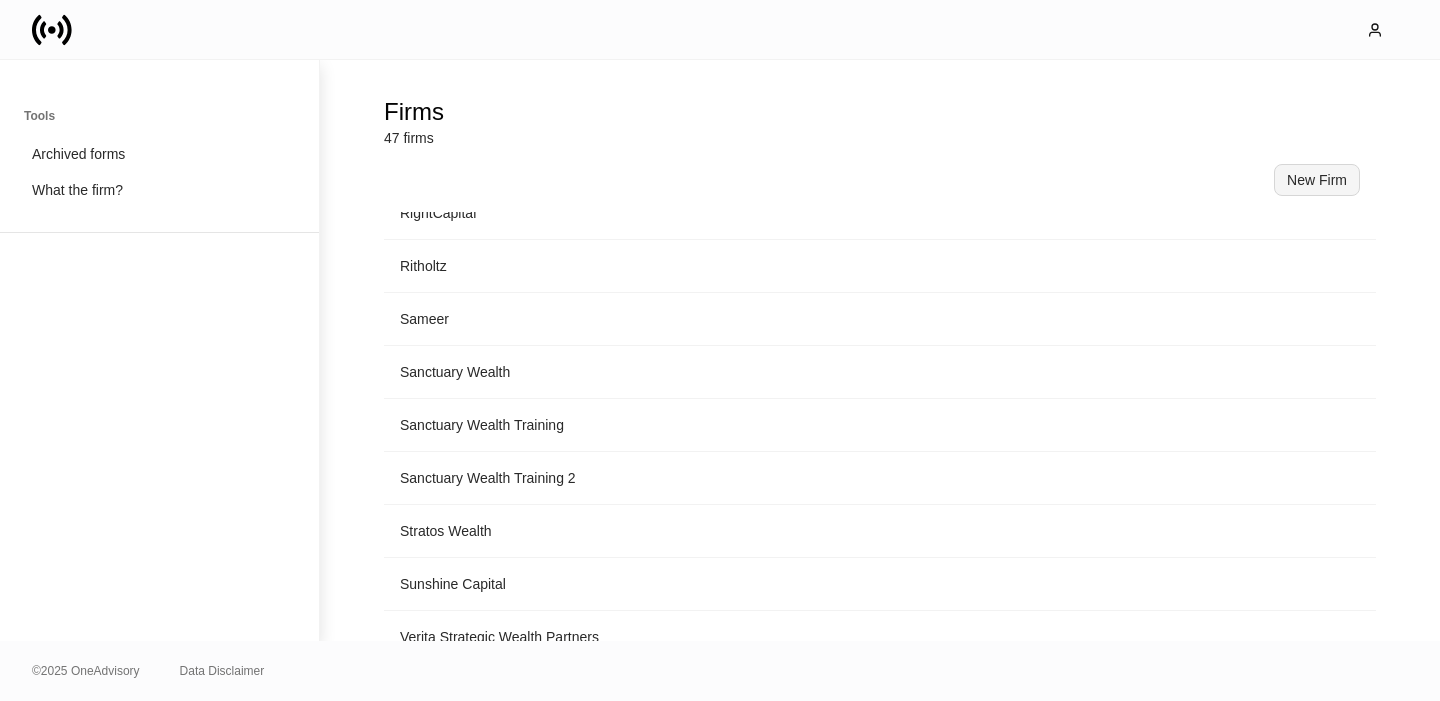 click on "New Firm" at bounding box center (1317, 180) 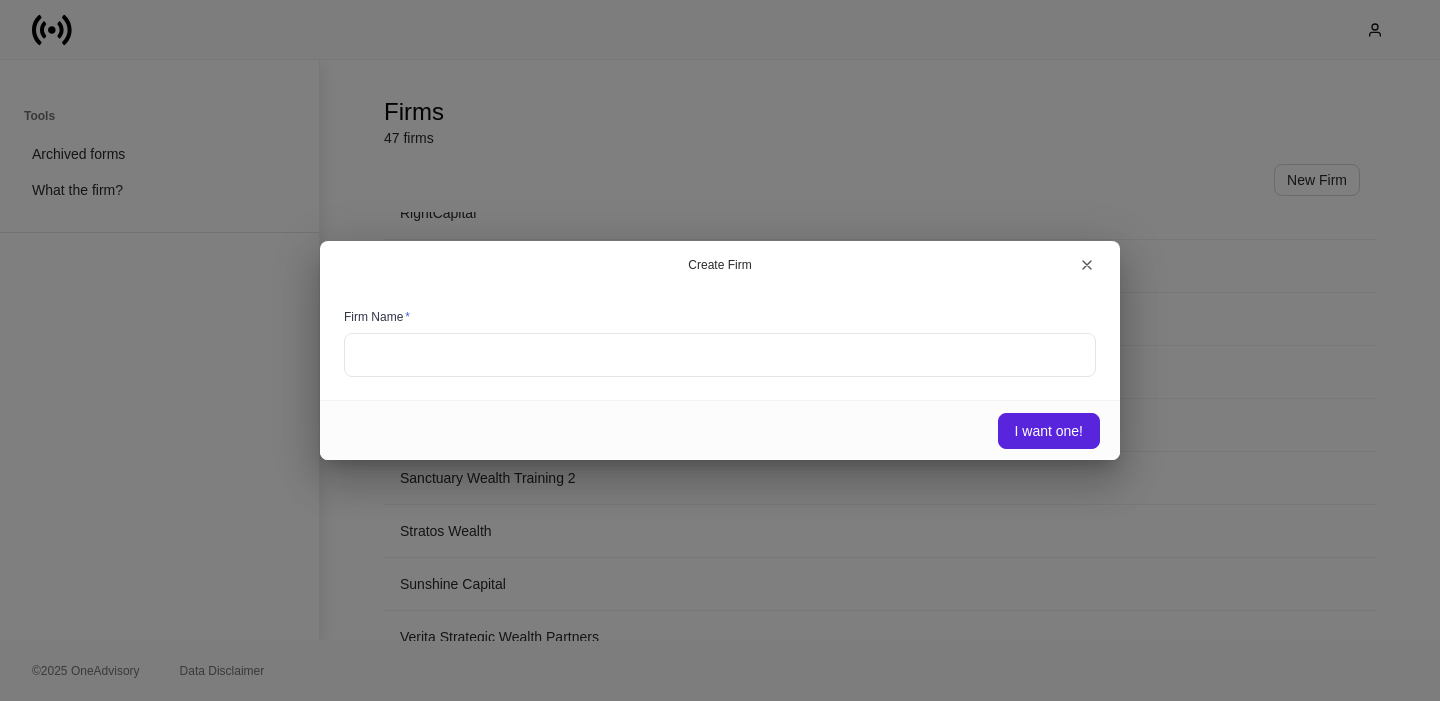 click at bounding box center (720, 355) 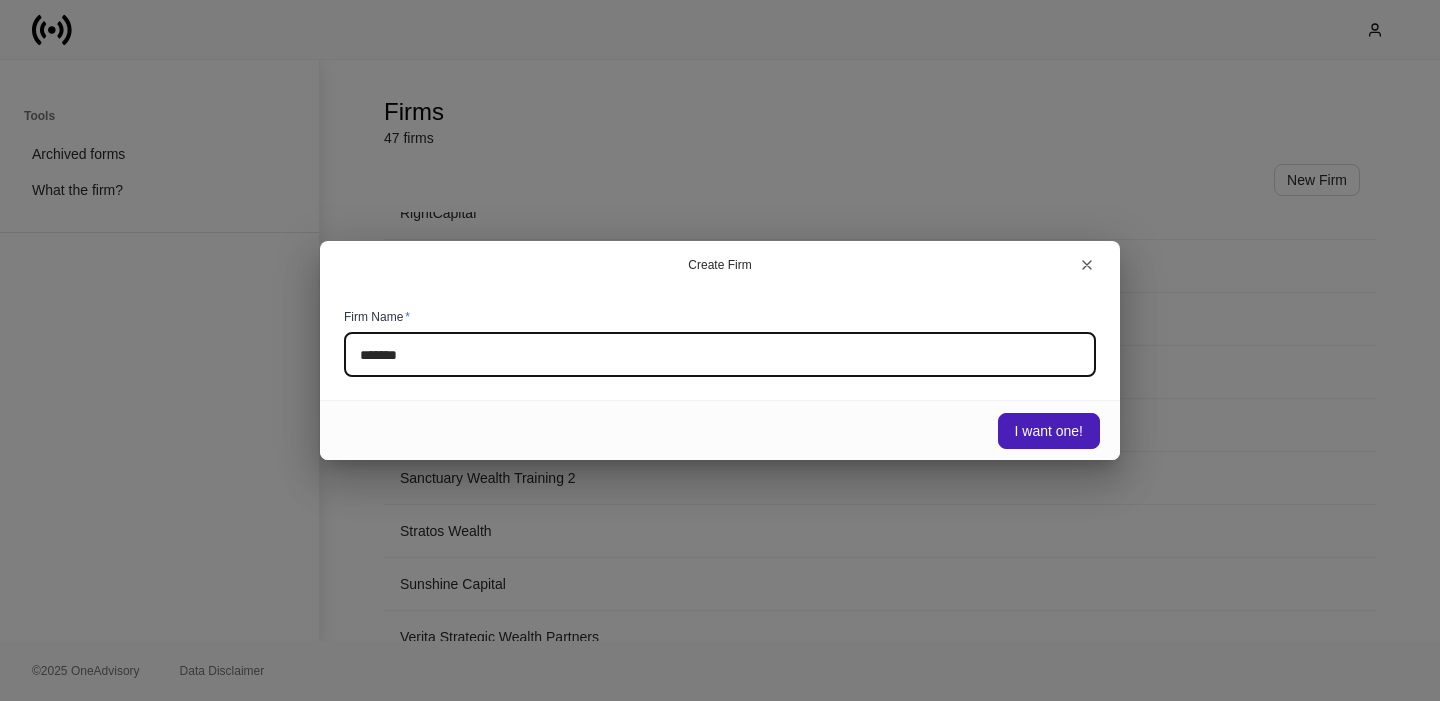 type on "*******" 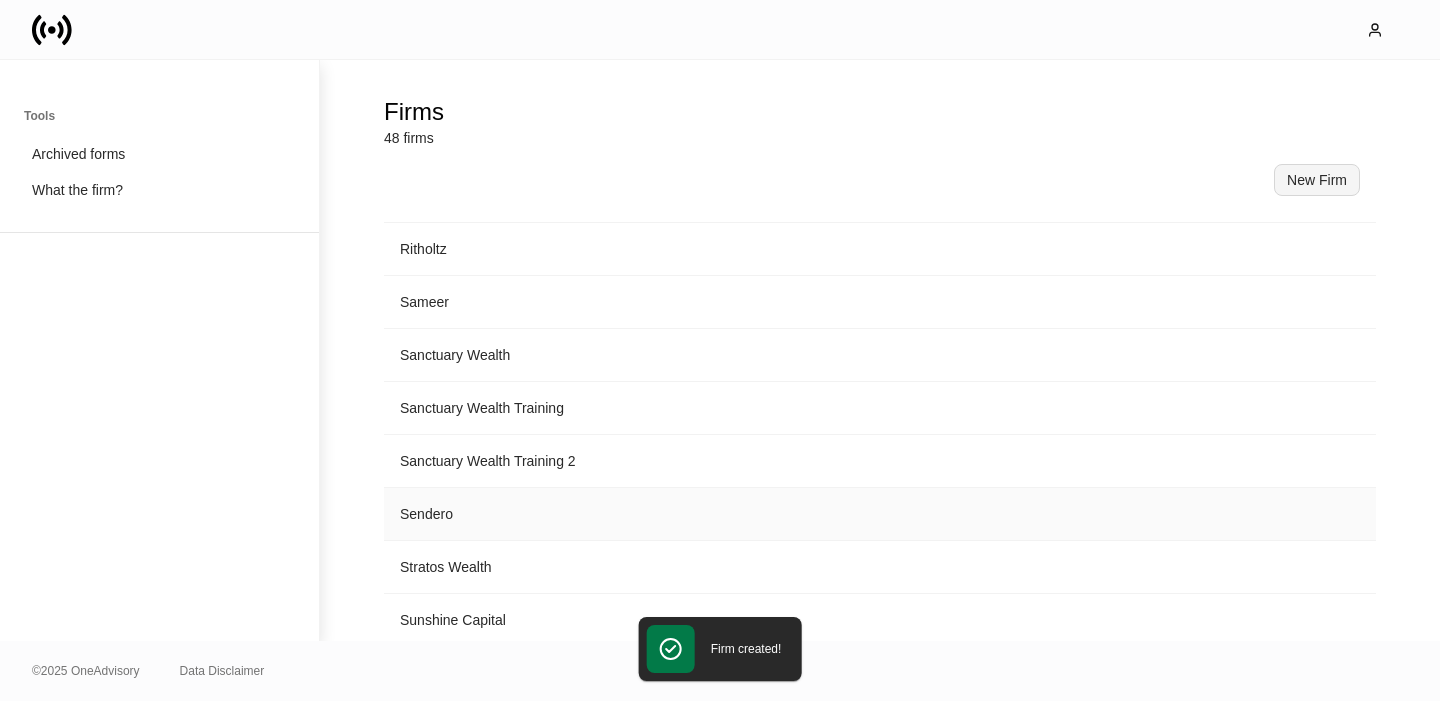 scroll, scrollTop: 2008, scrollLeft: 0, axis: vertical 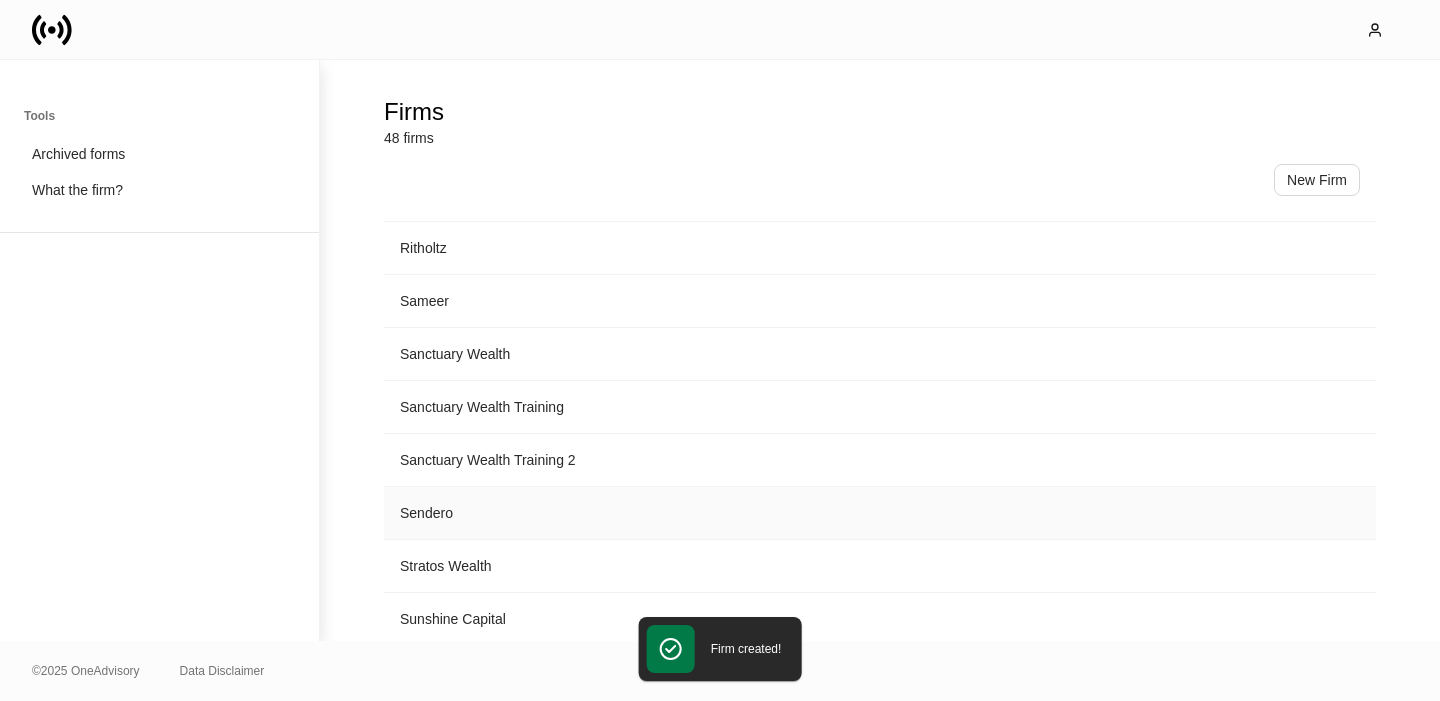 click on "Sendero" at bounding box center [880, 513] 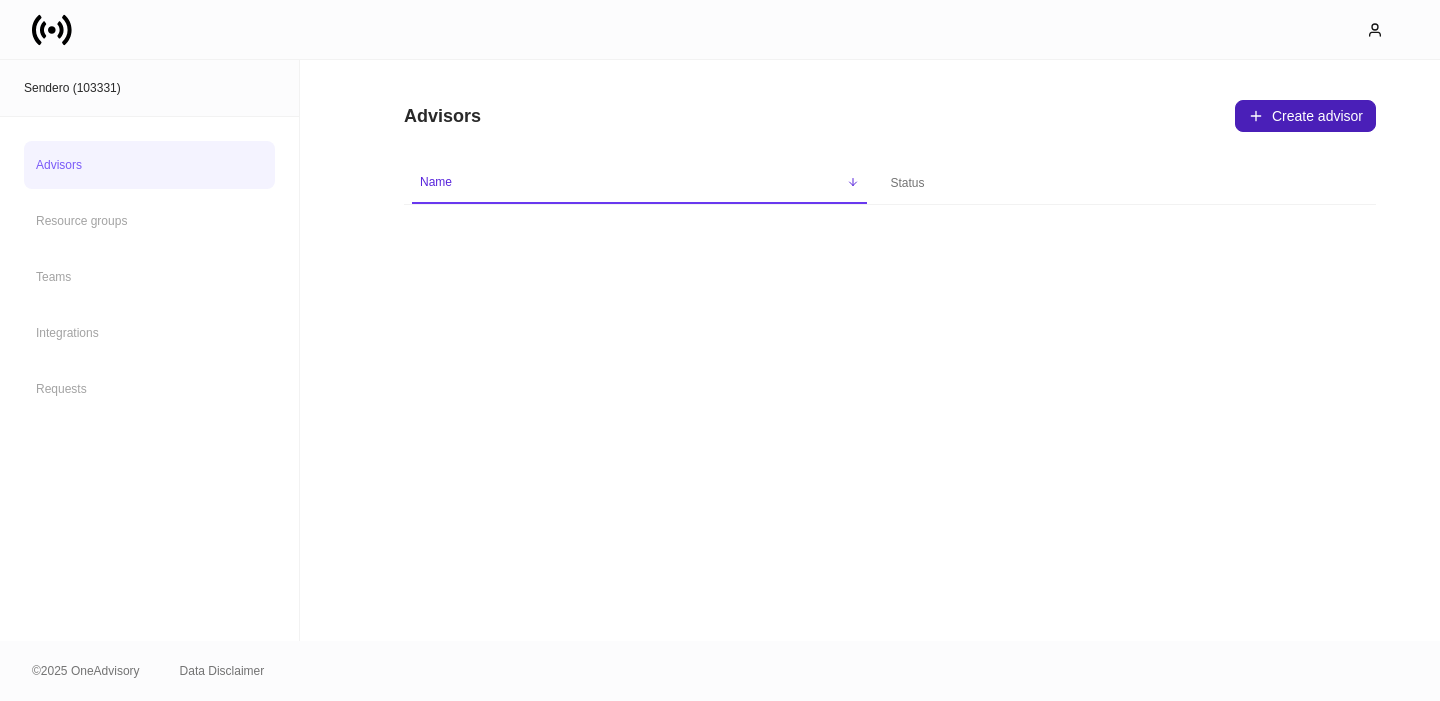 click on "Create advisor" at bounding box center (1305, 116) 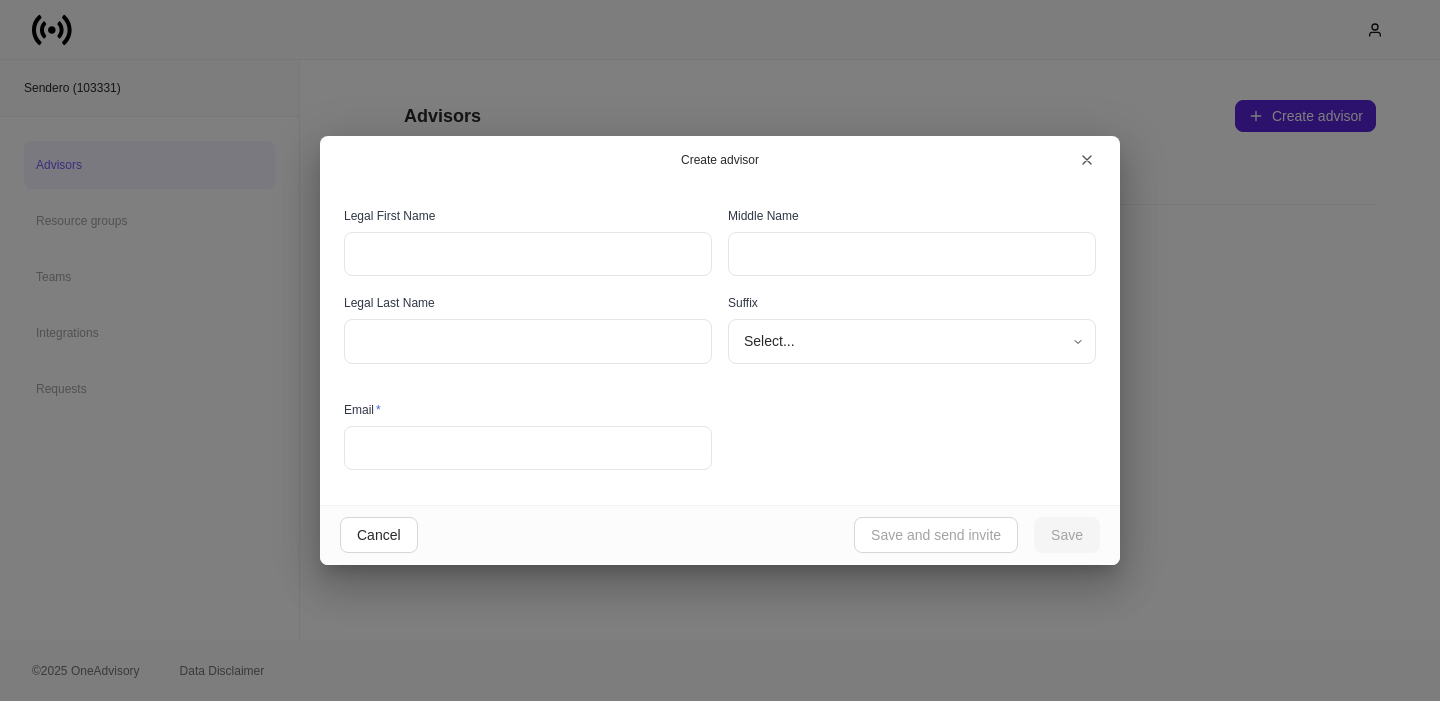 click at bounding box center (528, 254) 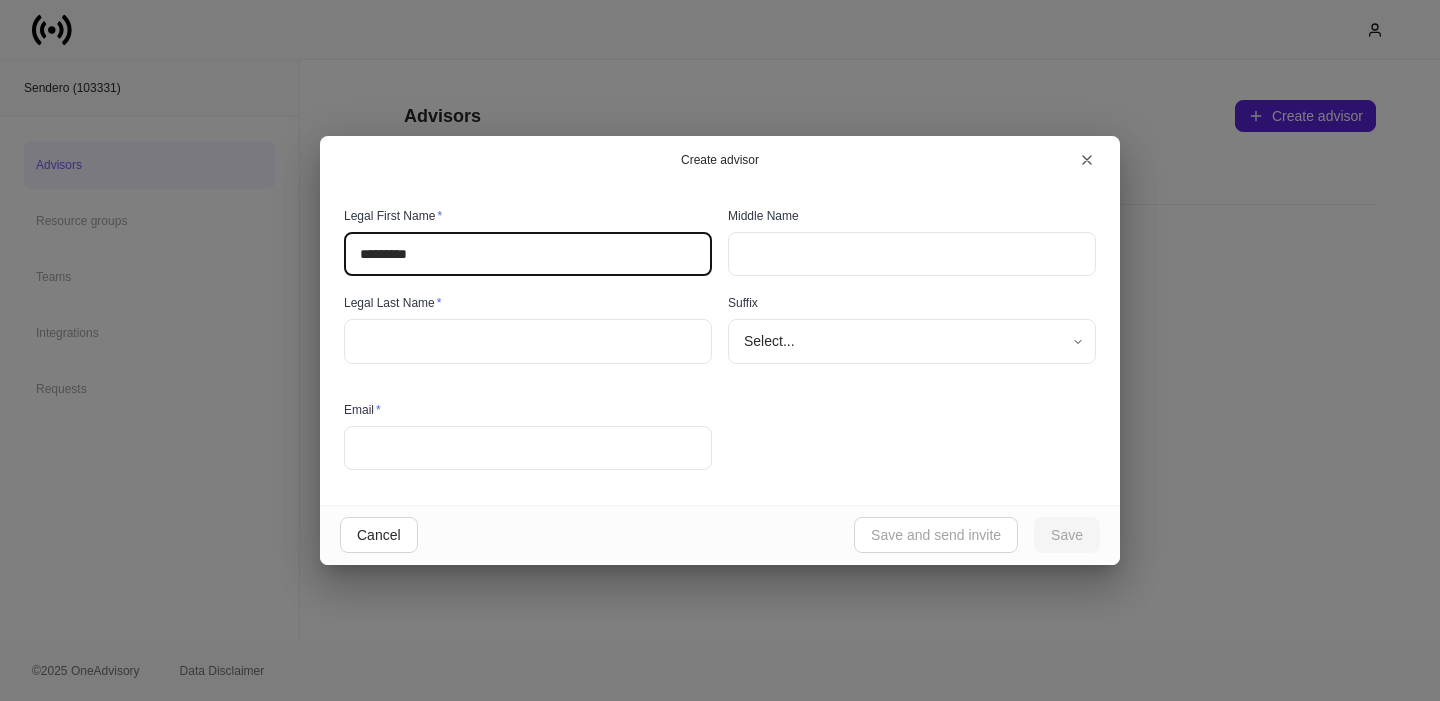 type on "********" 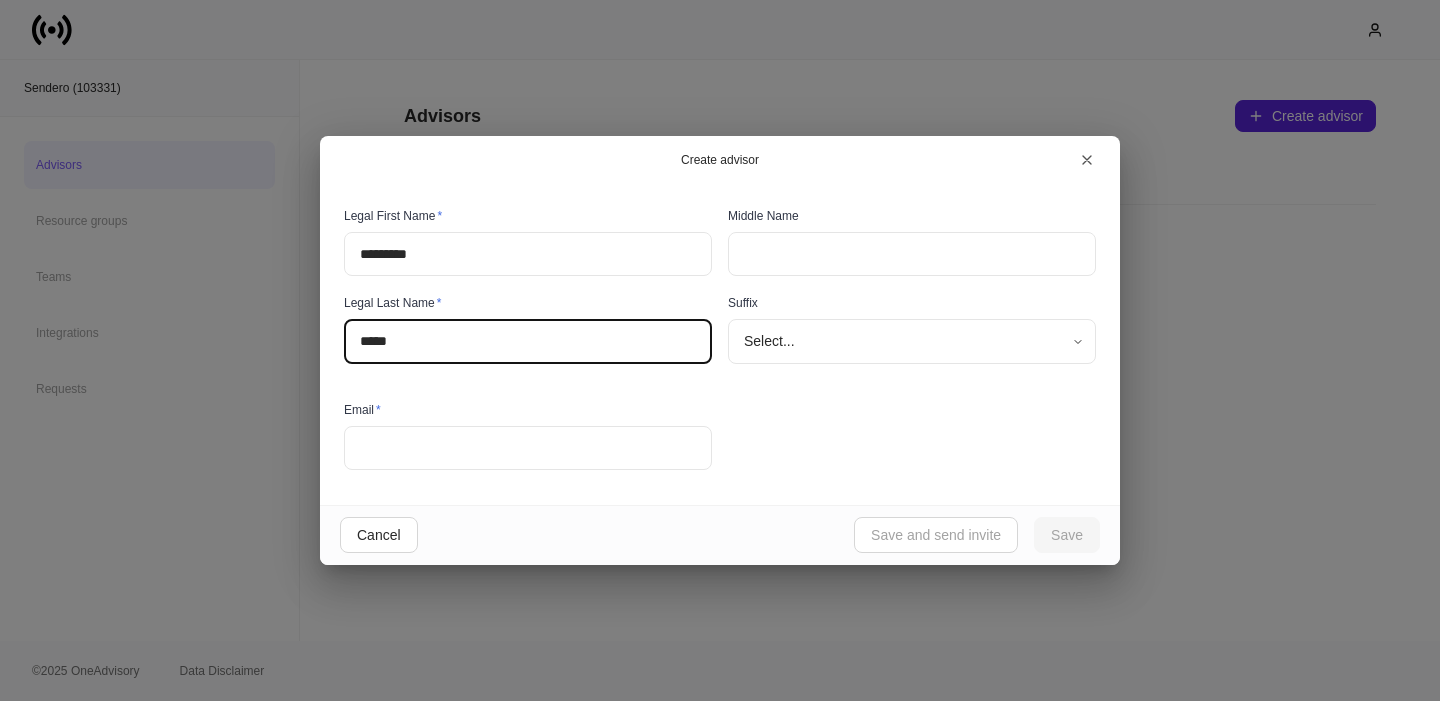 type on "*****" 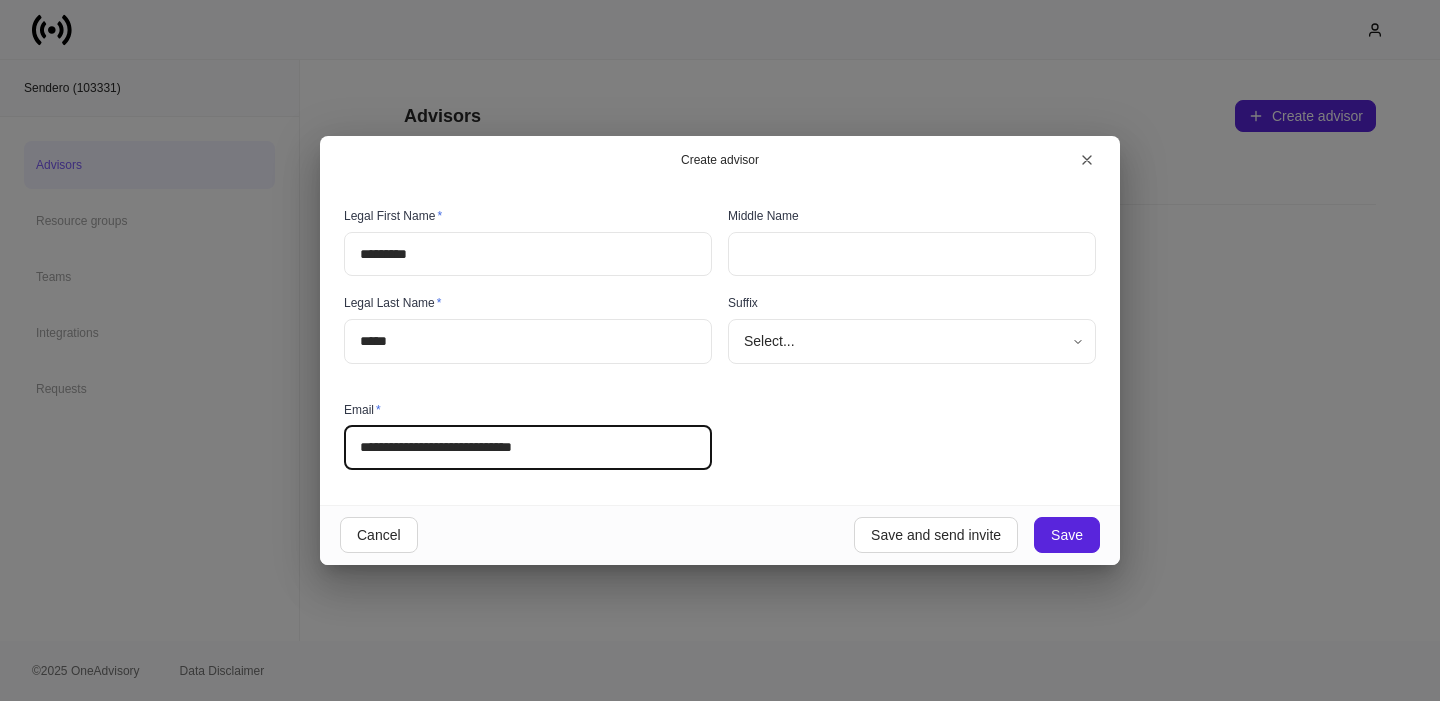 type on "**********" 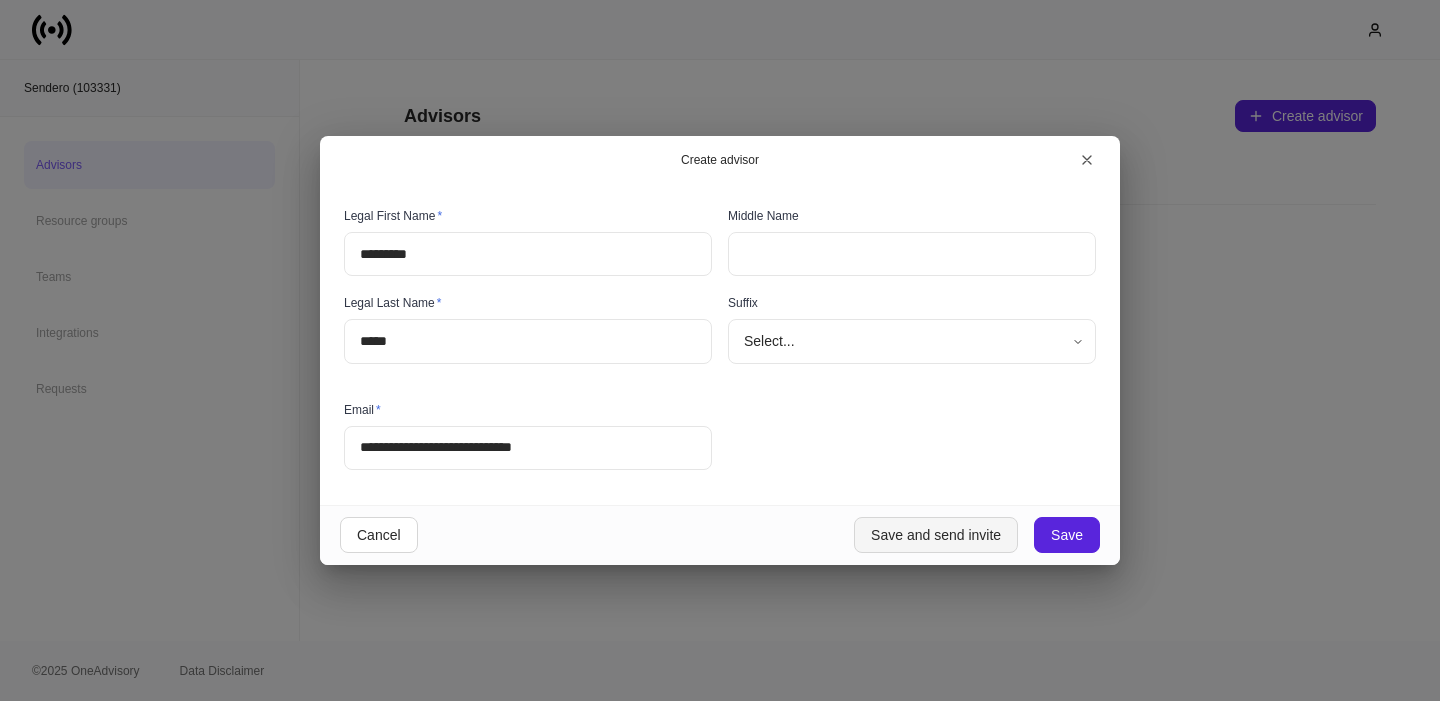 drag, startPoint x: 898, startPoint y: 534, endPoint x: 877, endPoint y: 534, distance: 21 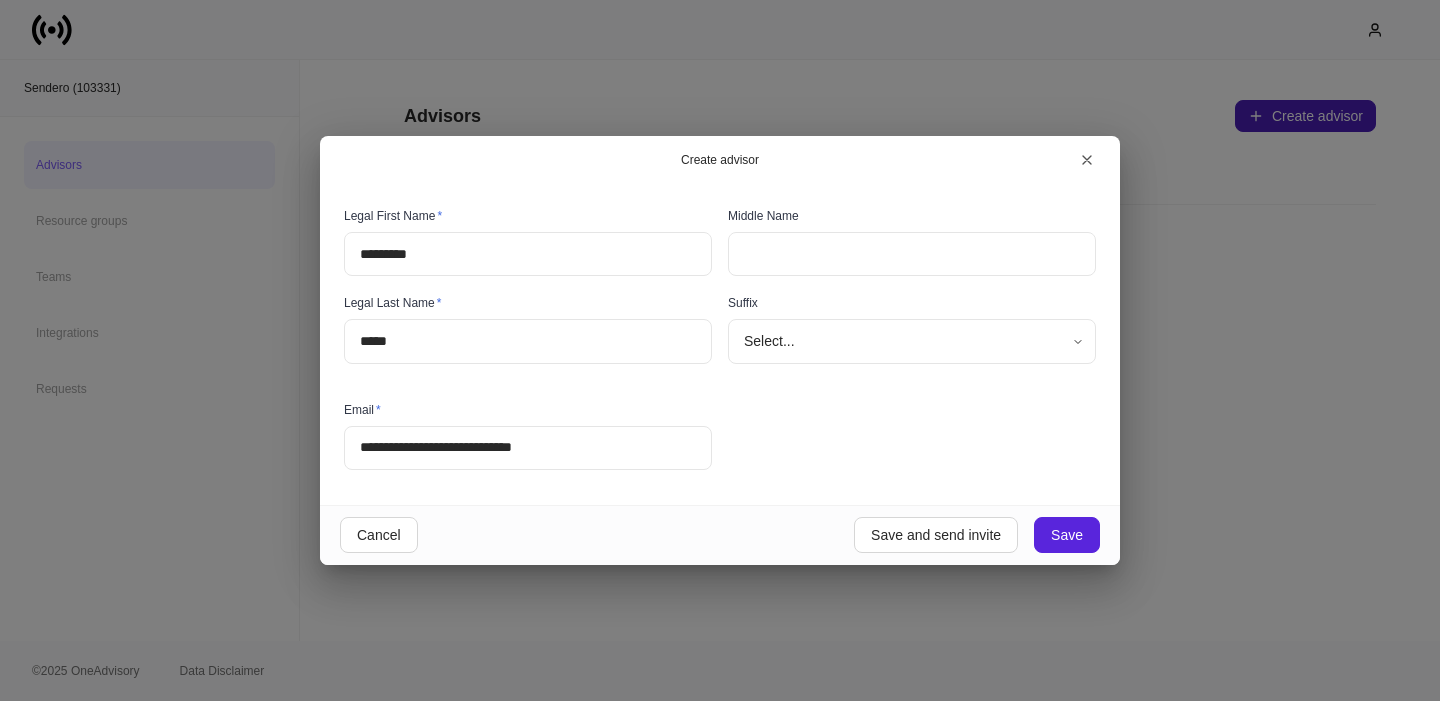 type 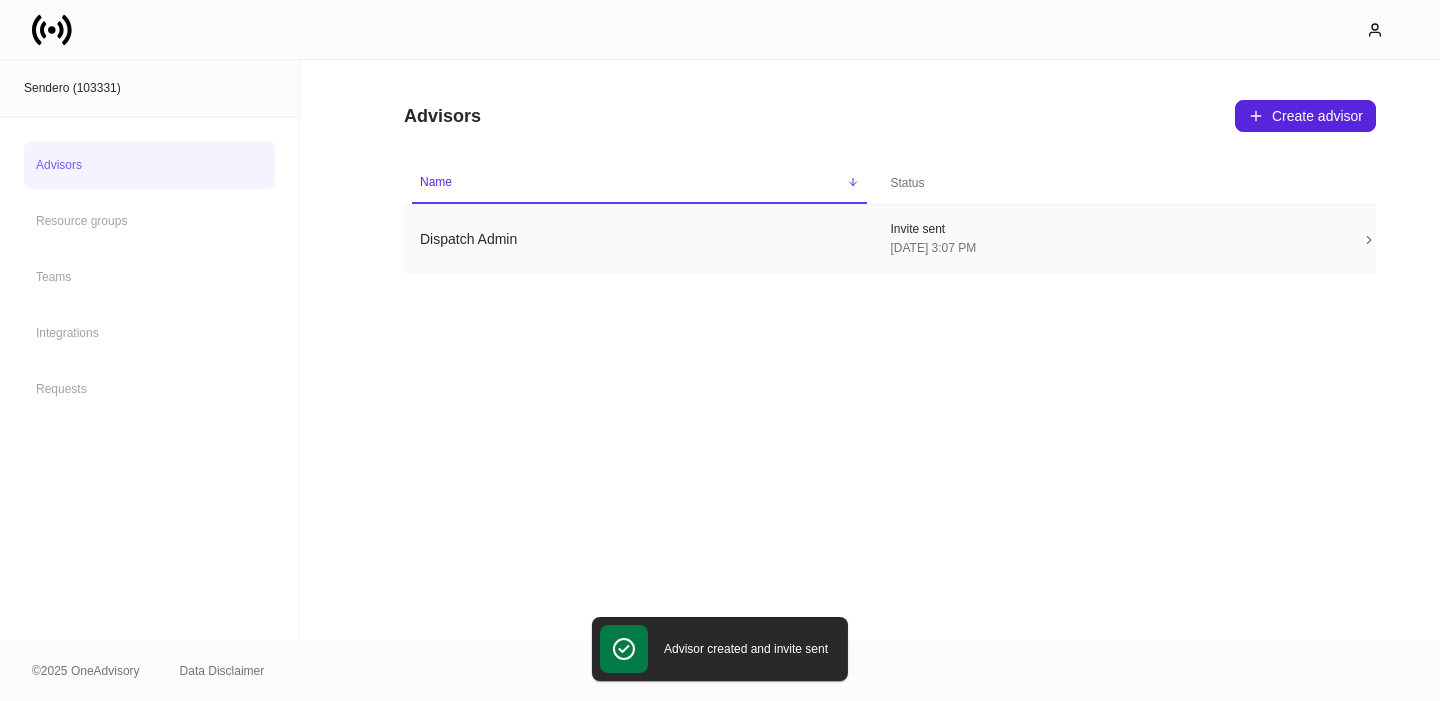 click on "Dispatch  Admin" at bounding box center (639, 239) 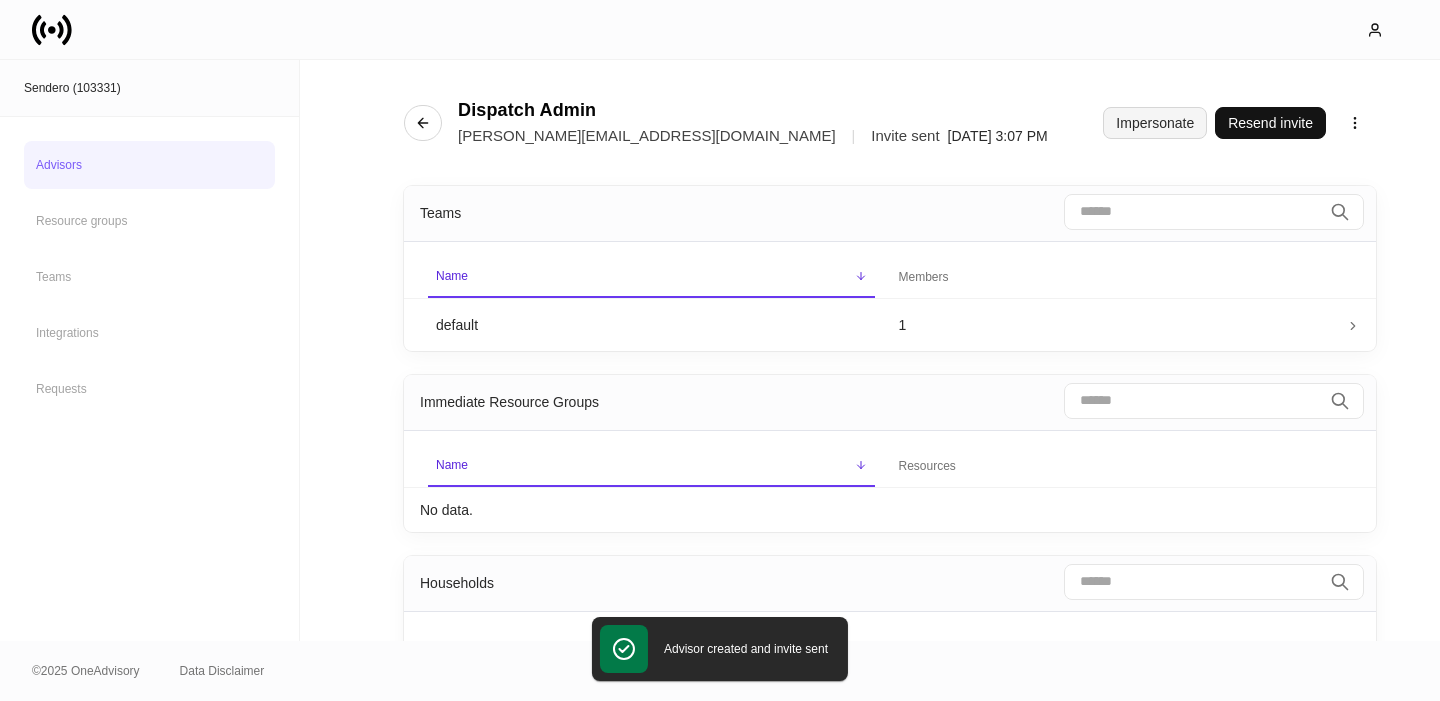 click on "Impersonate" at bounding box center (1155, 123) 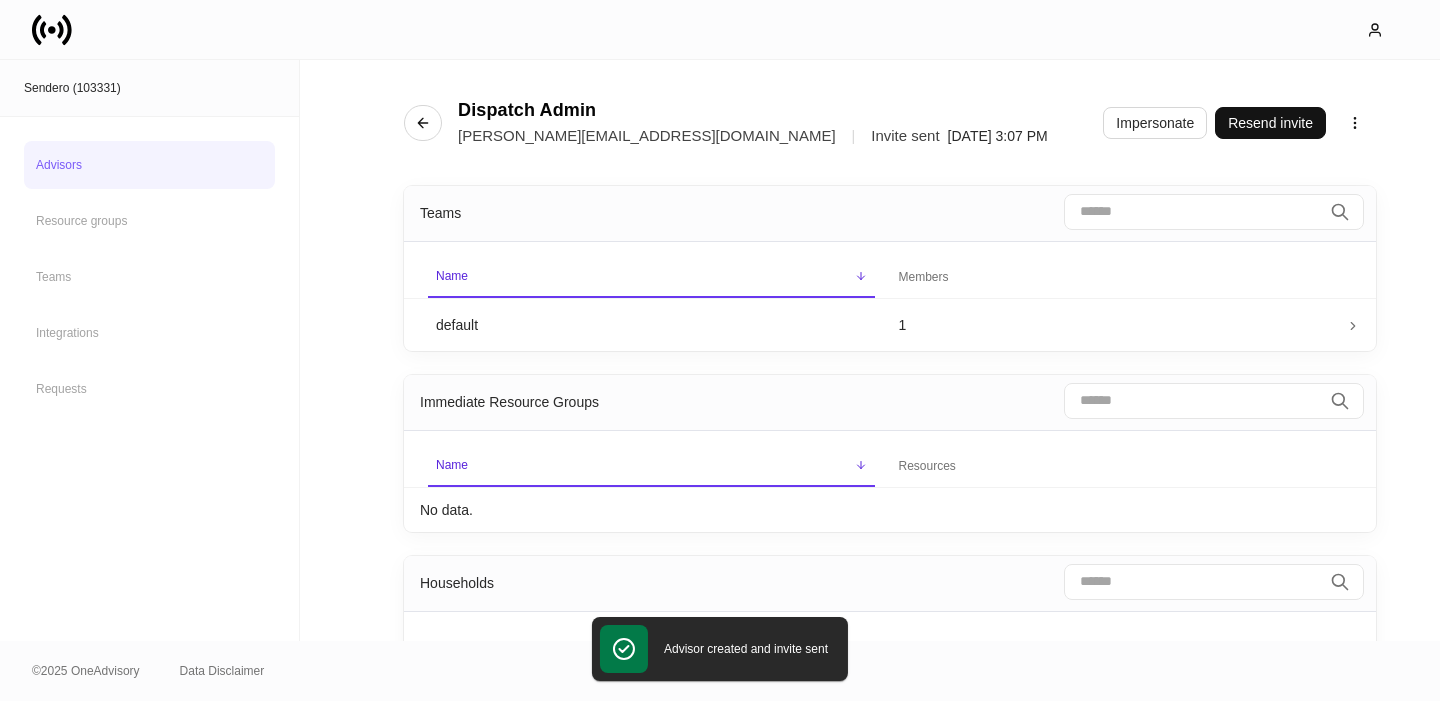 click 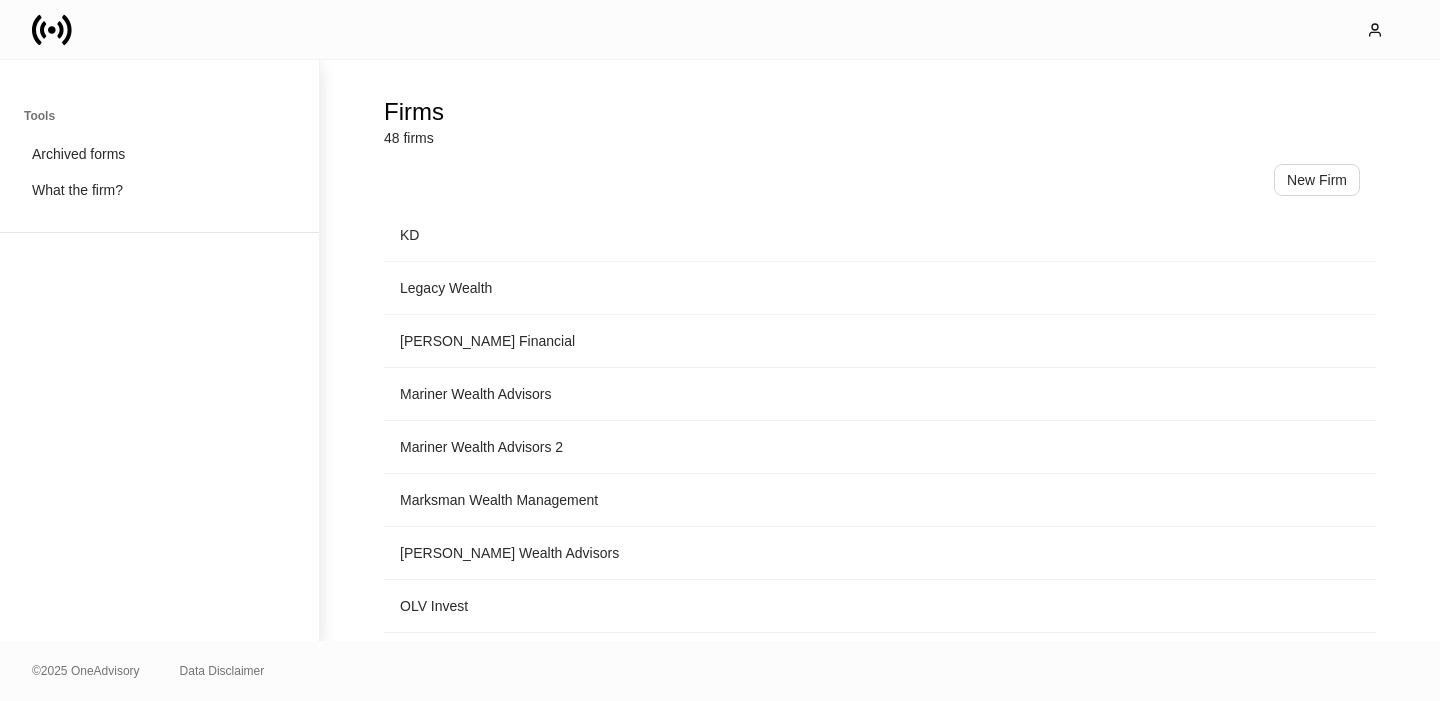 scroll, scrollTop: 1494, scrollLeft: 0, axis: vertical 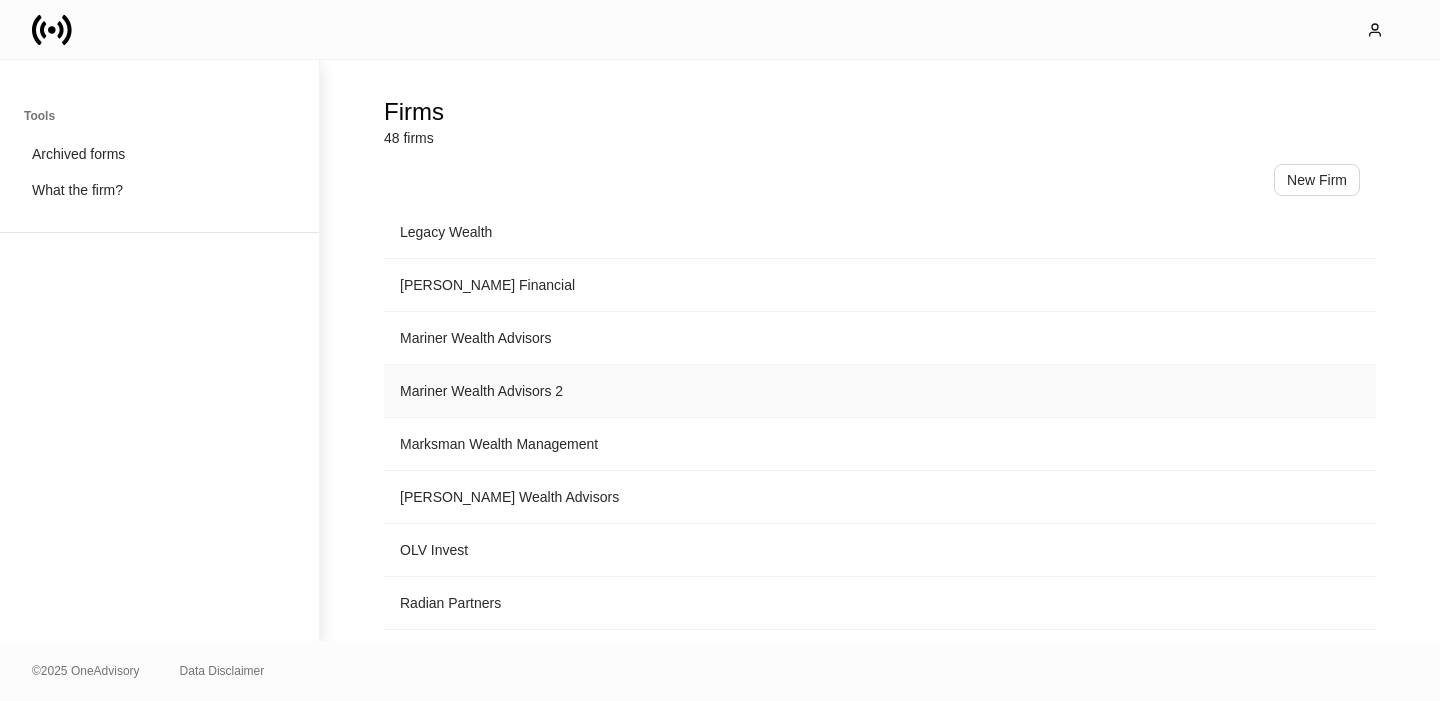 click on "Mariner Wealth Advisors 2" at bounding box center [880, 391] 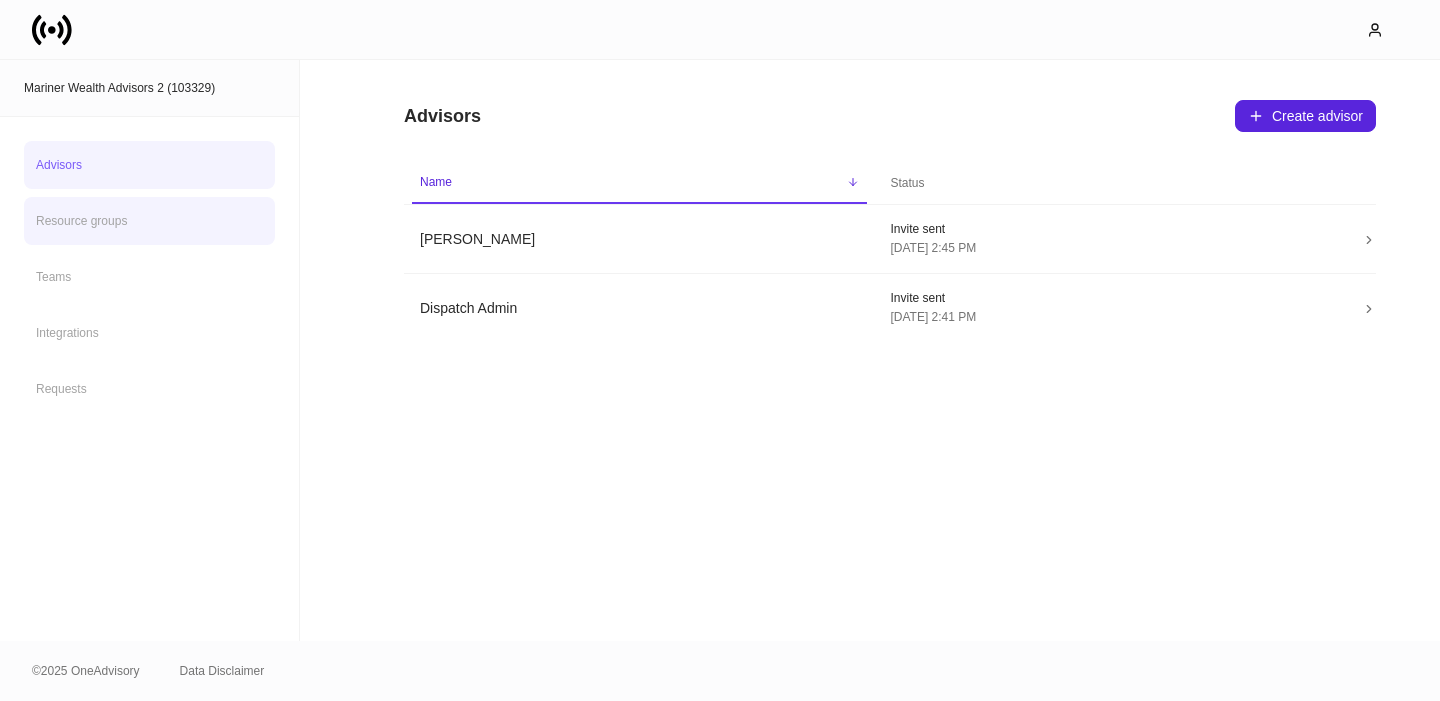 click on "Resource groups" at bounding box center (149, 221) 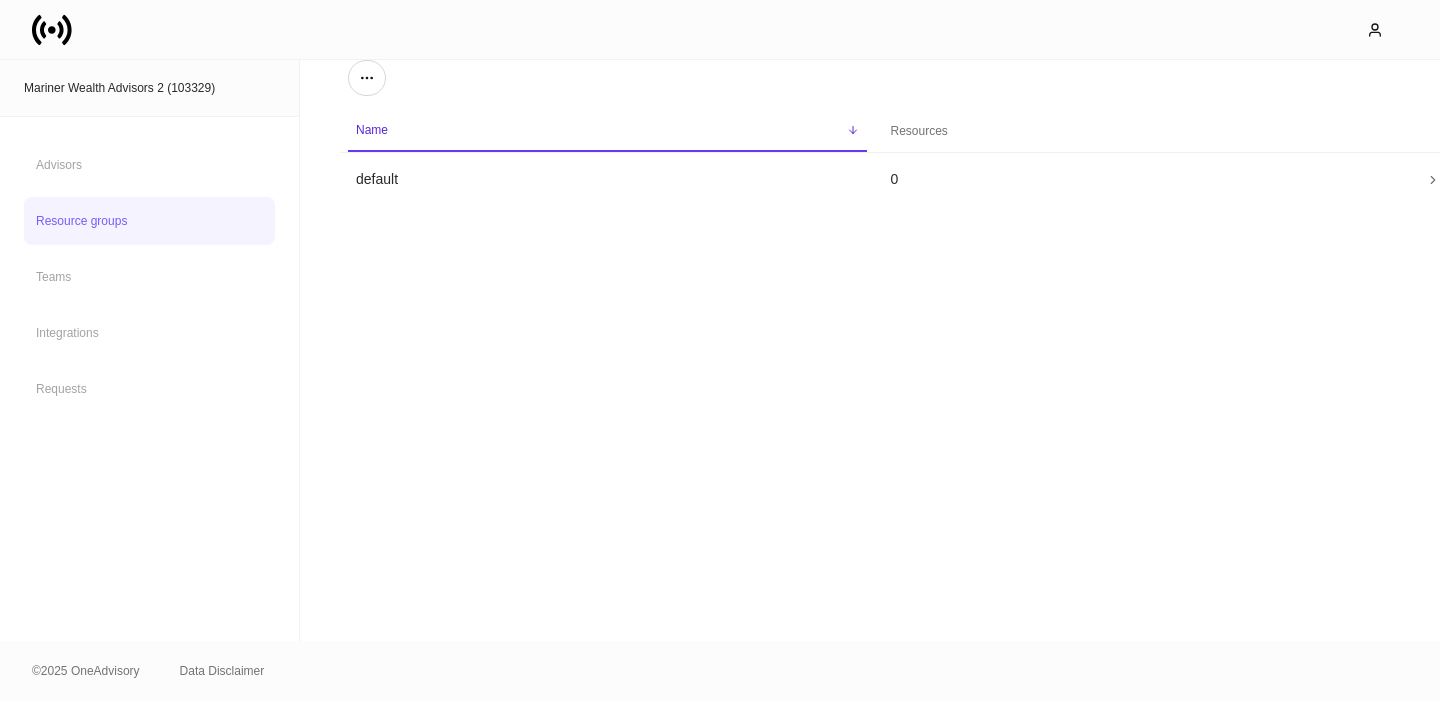 click on "Advisors Resource groups Teams Integrations Requests" at bounding box center [149, 277] 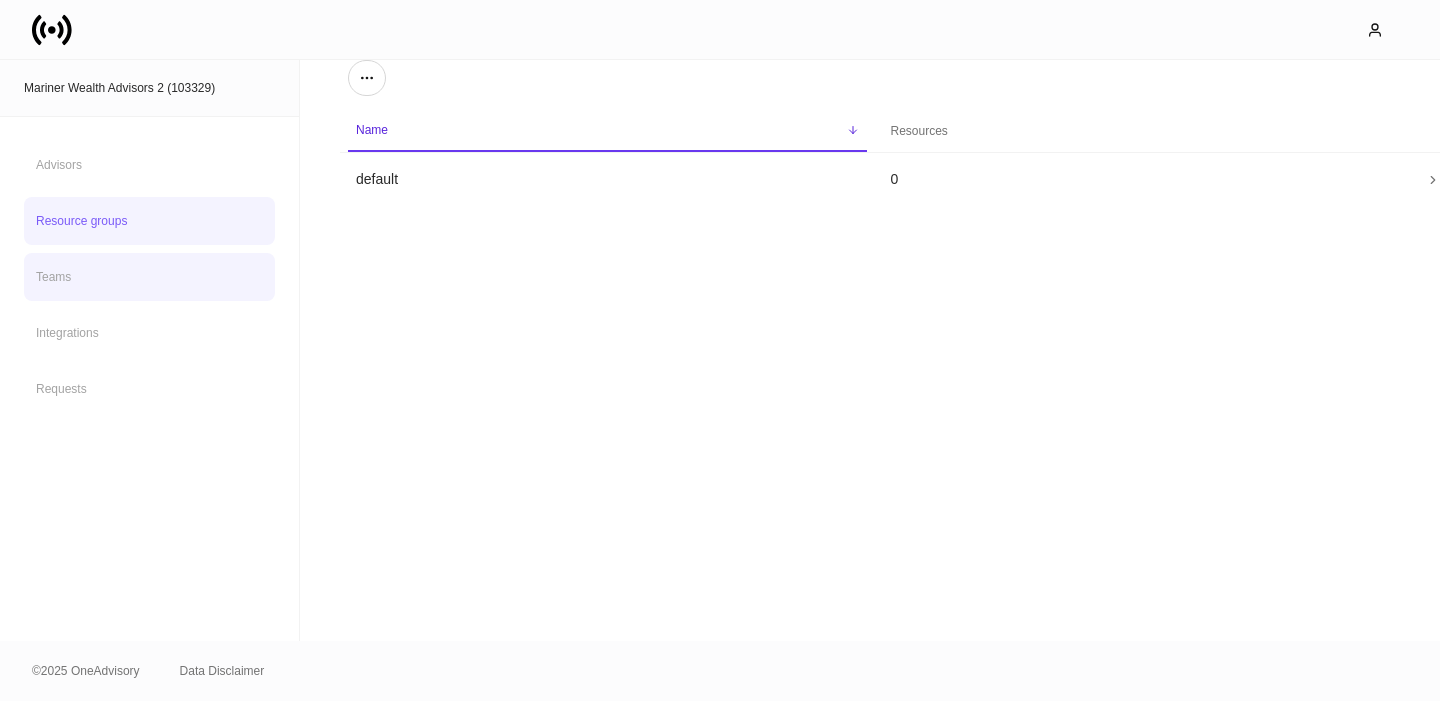 click on "Teams" at bounding box center (149, 277) 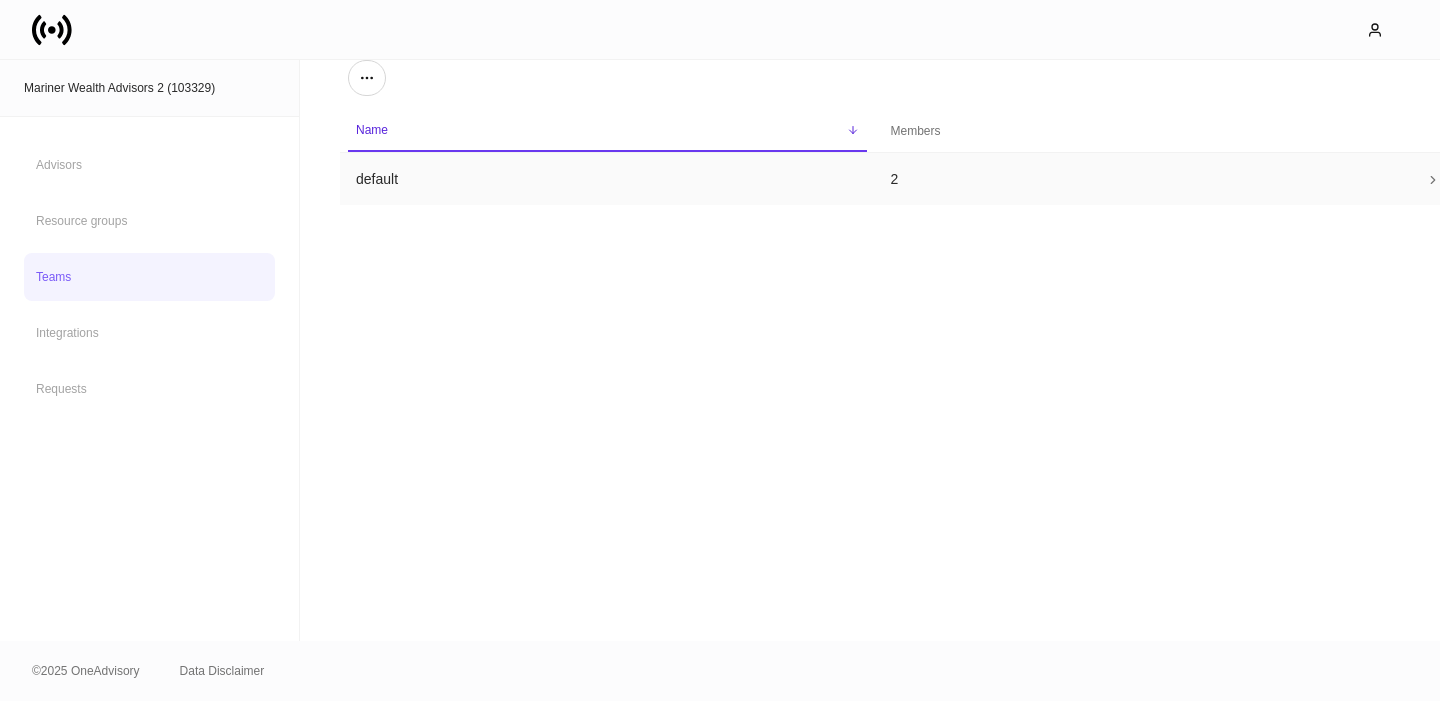 click on "default" at bounding box center (607, 179) 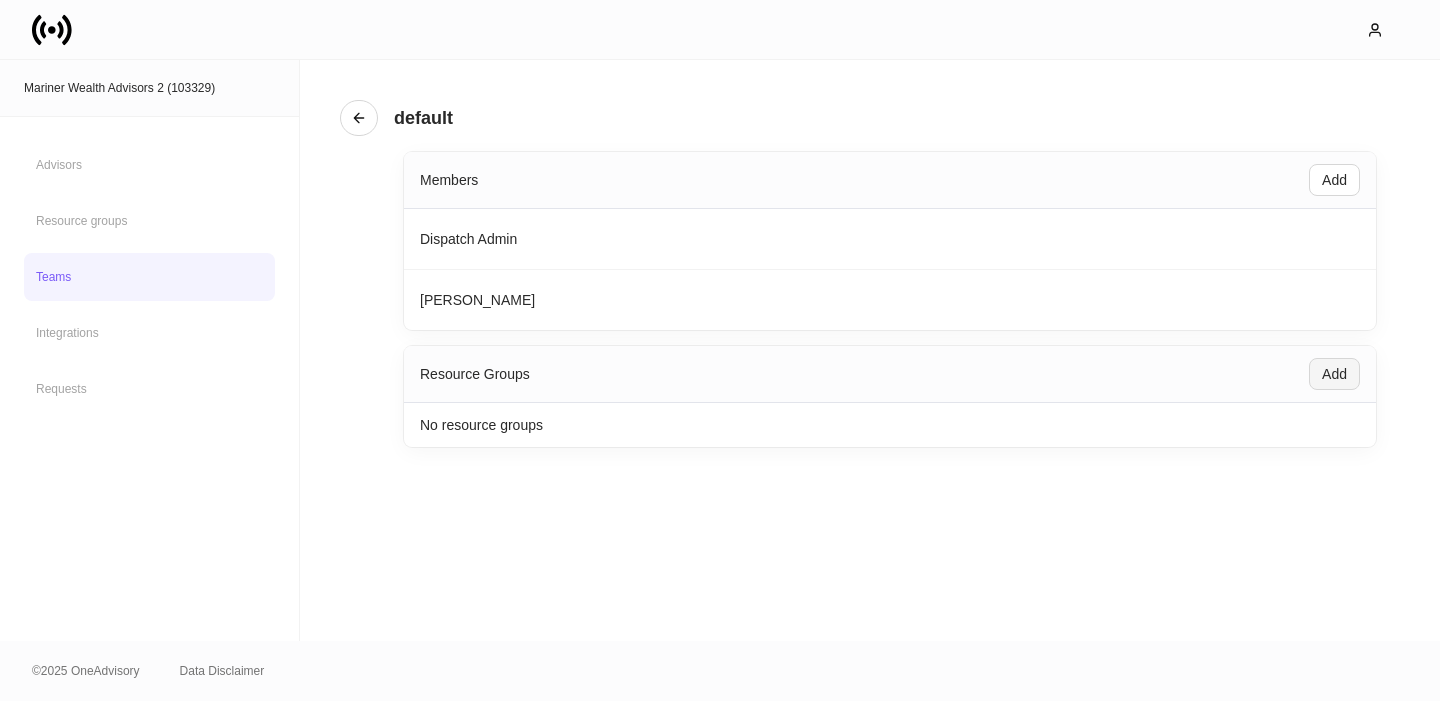 click on "Add" at bounding box center [1334, 374] 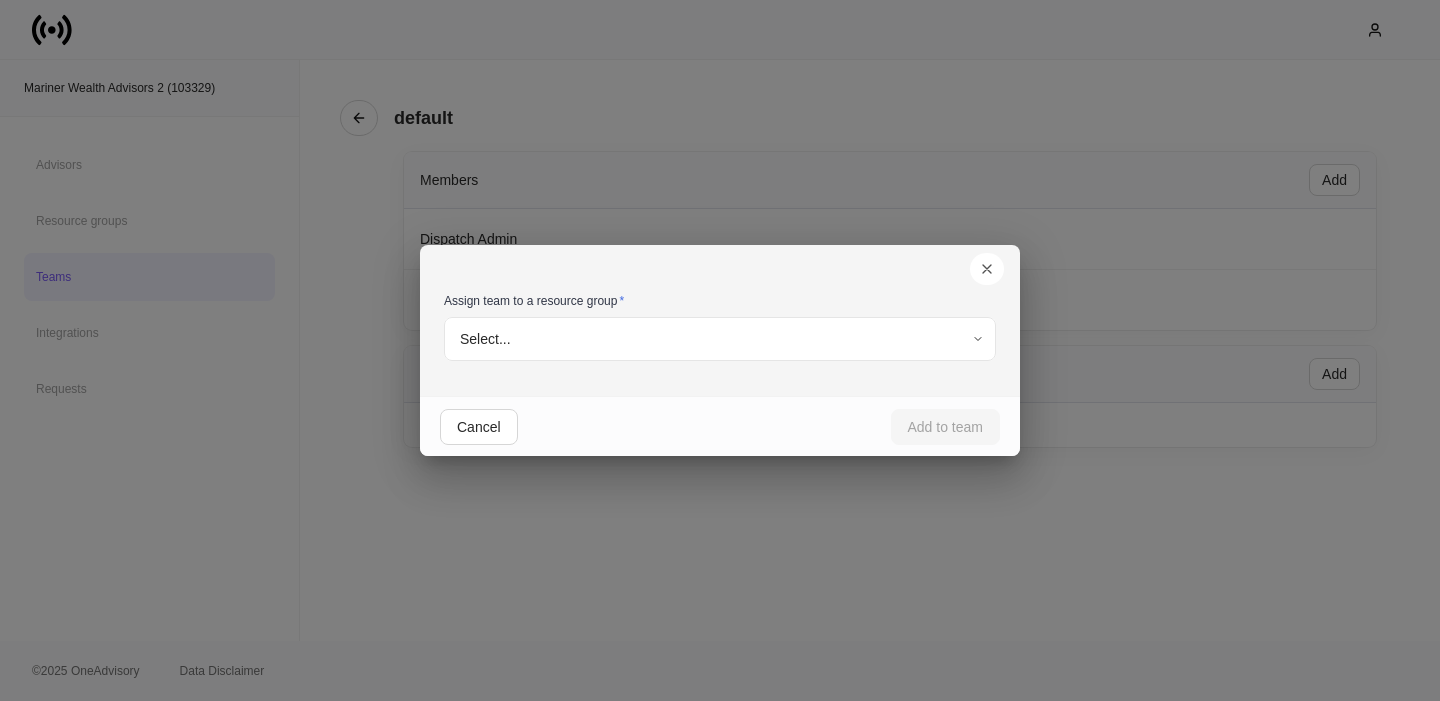 click on "Mariner Wealth Advisors 2 (103329) Advisors Resource groups Teams Integrations Requests default Members Add Dispatch Admin [PERSON_NAME] Resource Groups Add No resource groups ©  2025   OneAdvisory Data Disclaimer
Assign team to a resource group * Select... ​ Cancel Add to team" at bounding box center [720, 350] 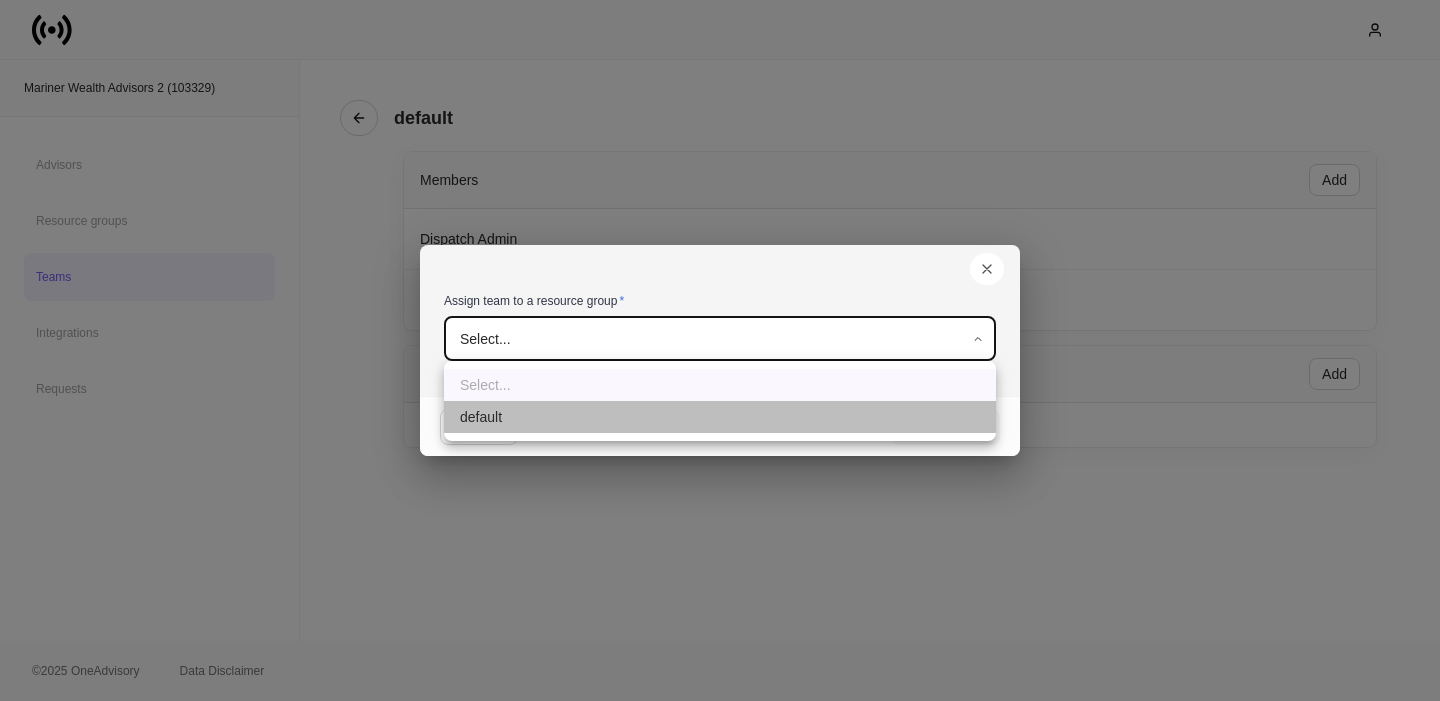 click on "default" at bounding box center (720, 417) 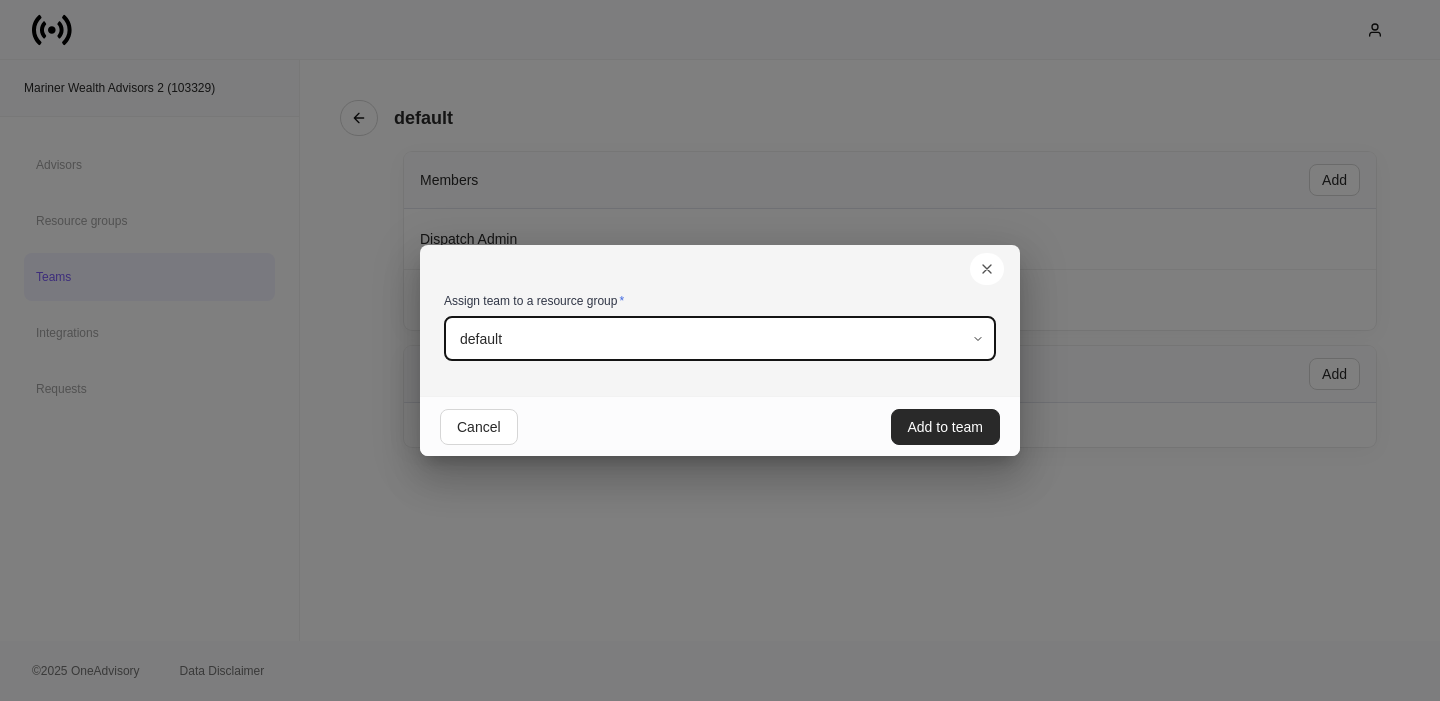 click on "Add to team" at bounding box center [946, 427] 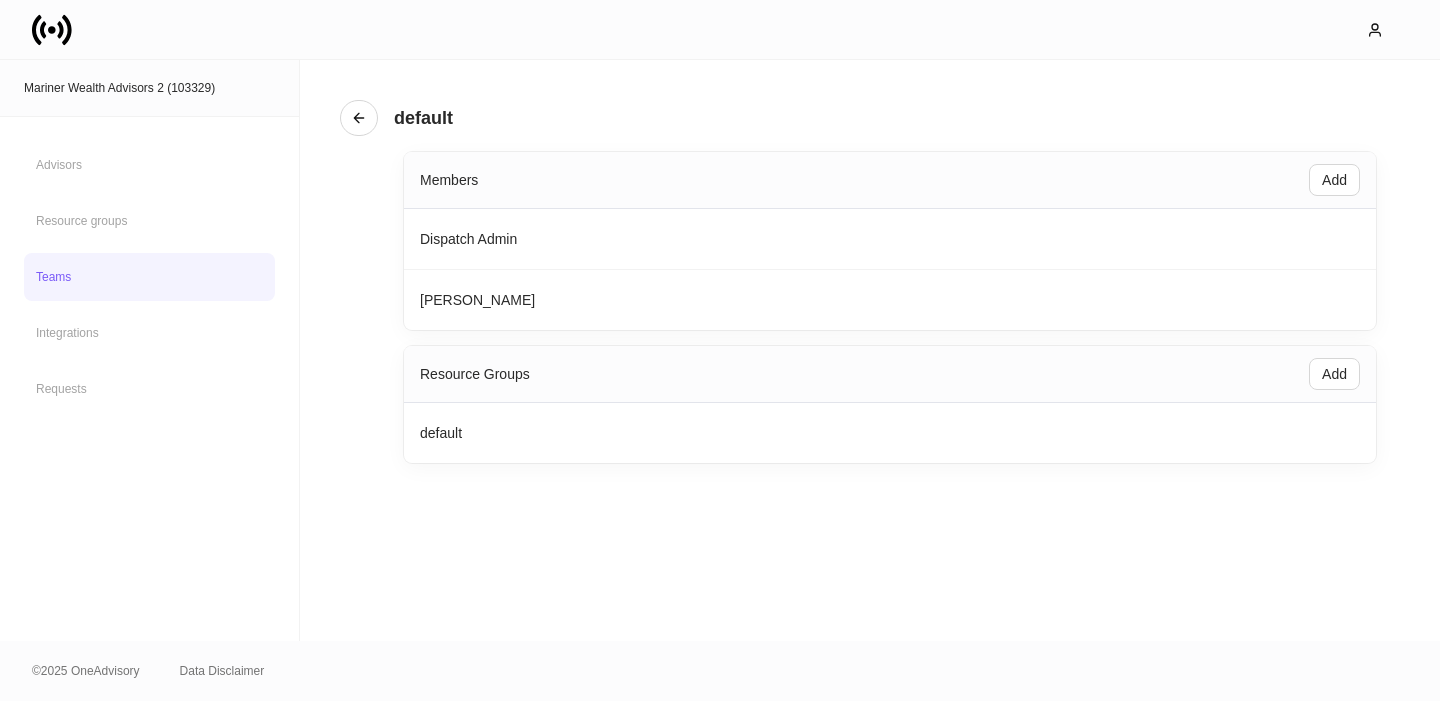 drag, startPoint x: 63, startPoint y: 41, endPoint x: 98, endPoint y: 45, distance: 35.22783 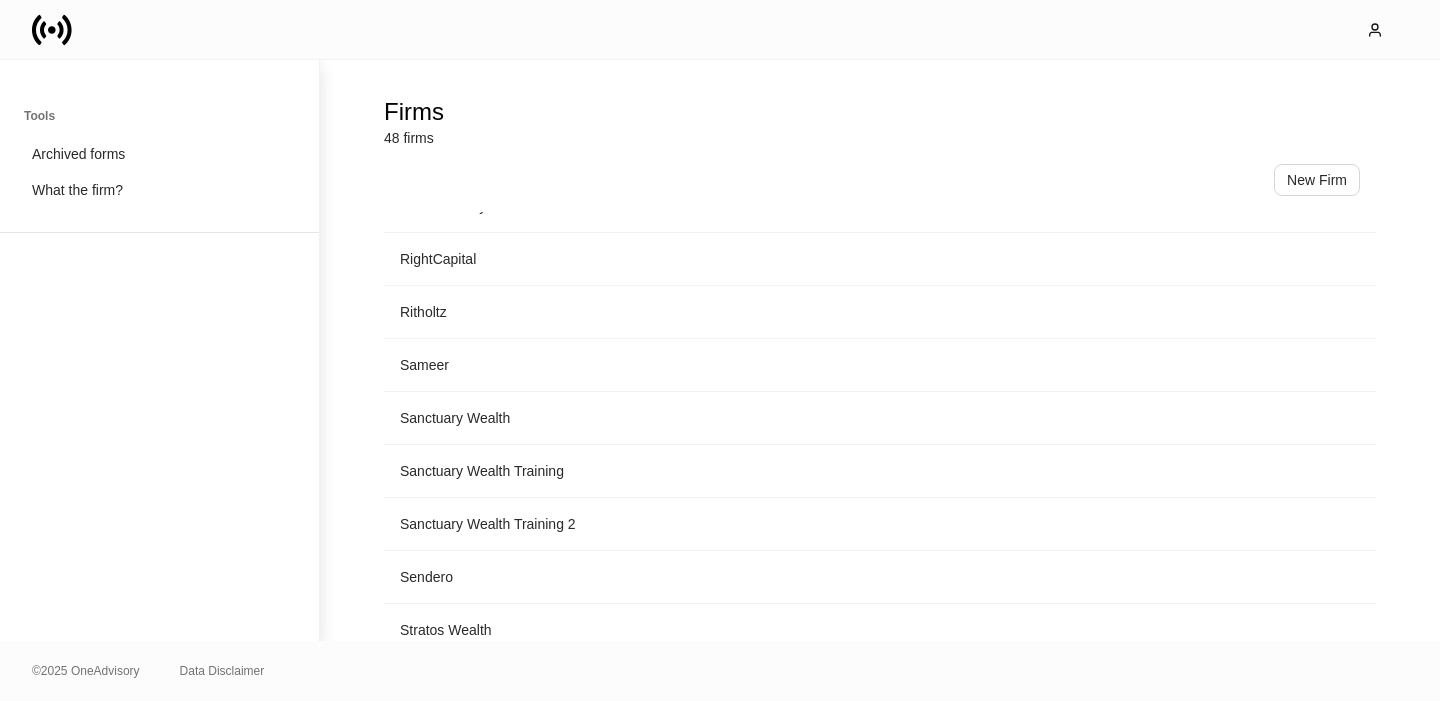 scroll, scrollTop: 2027, scrollLeft: 0, axis: vertical 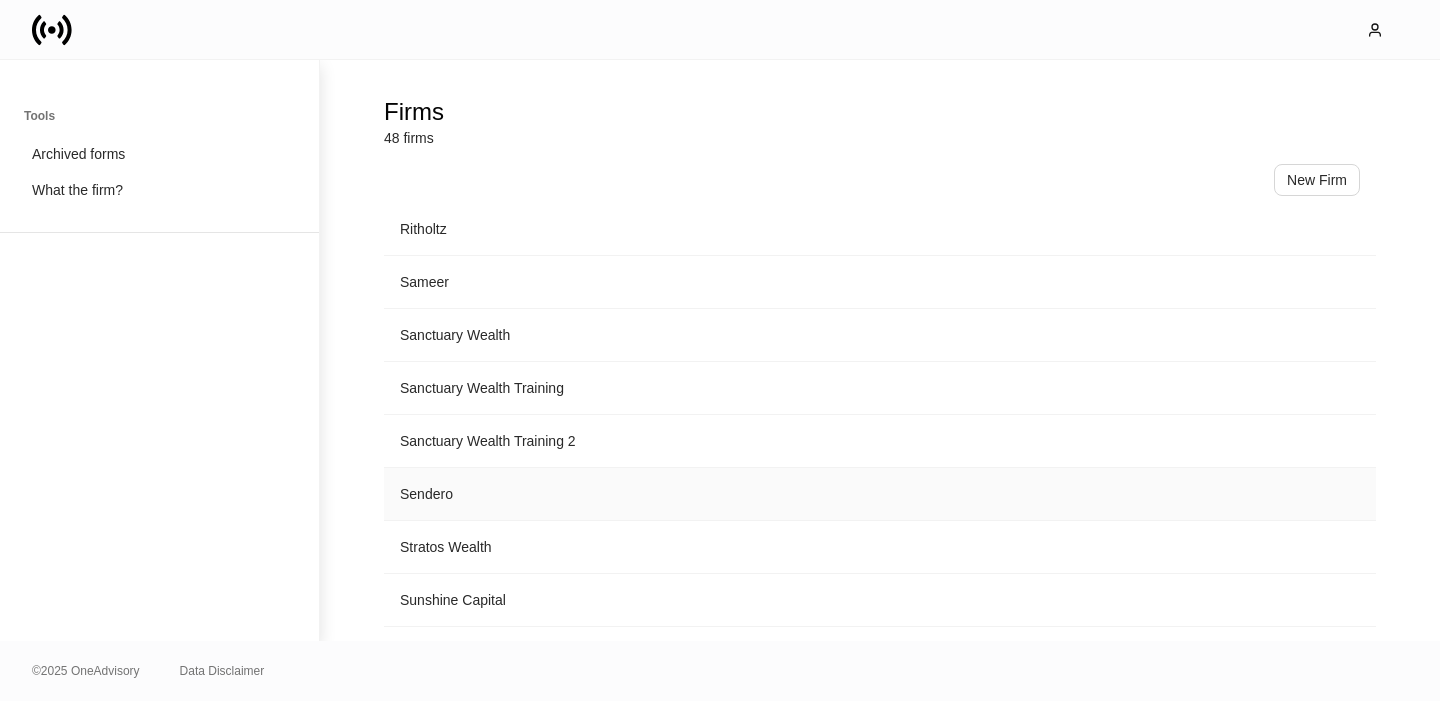 click on "Sendero" at bounding box center (880, 494) 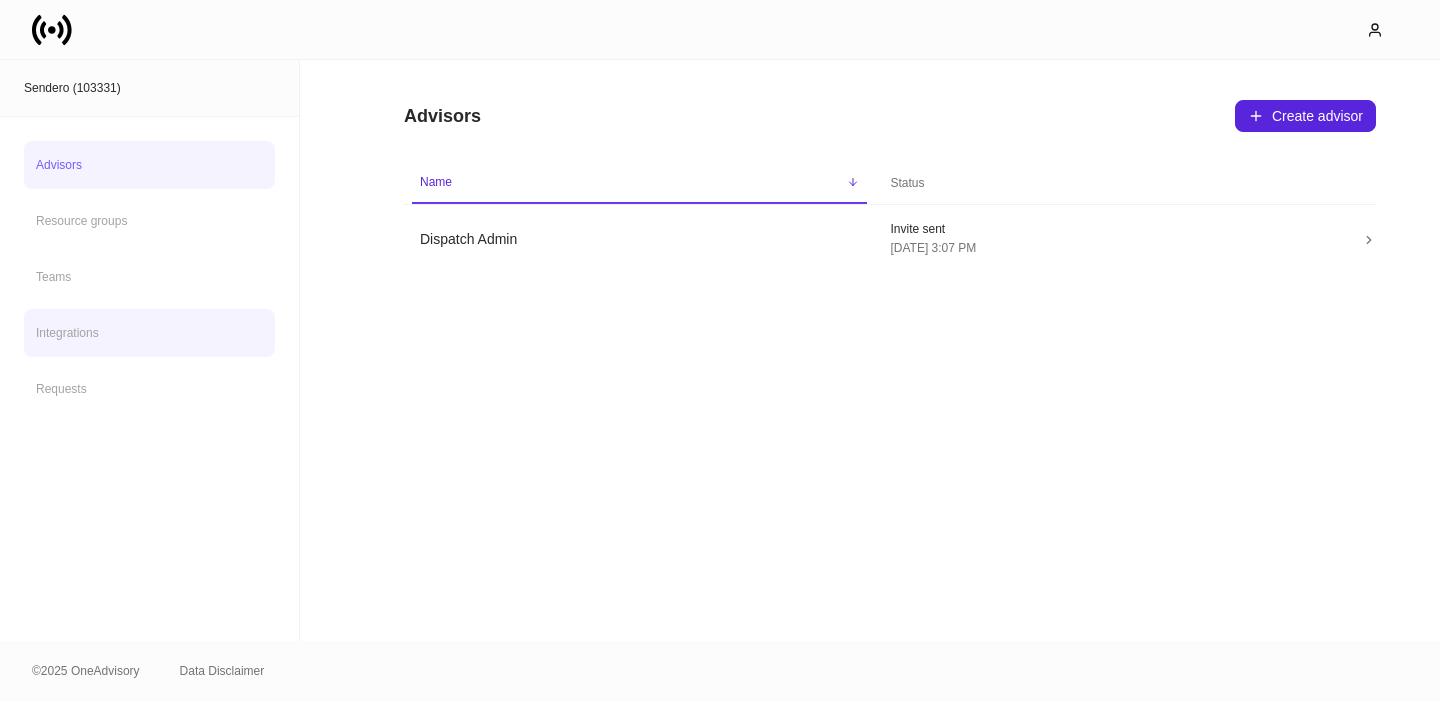 click on "Integrations" at bounding box center (149, 333) 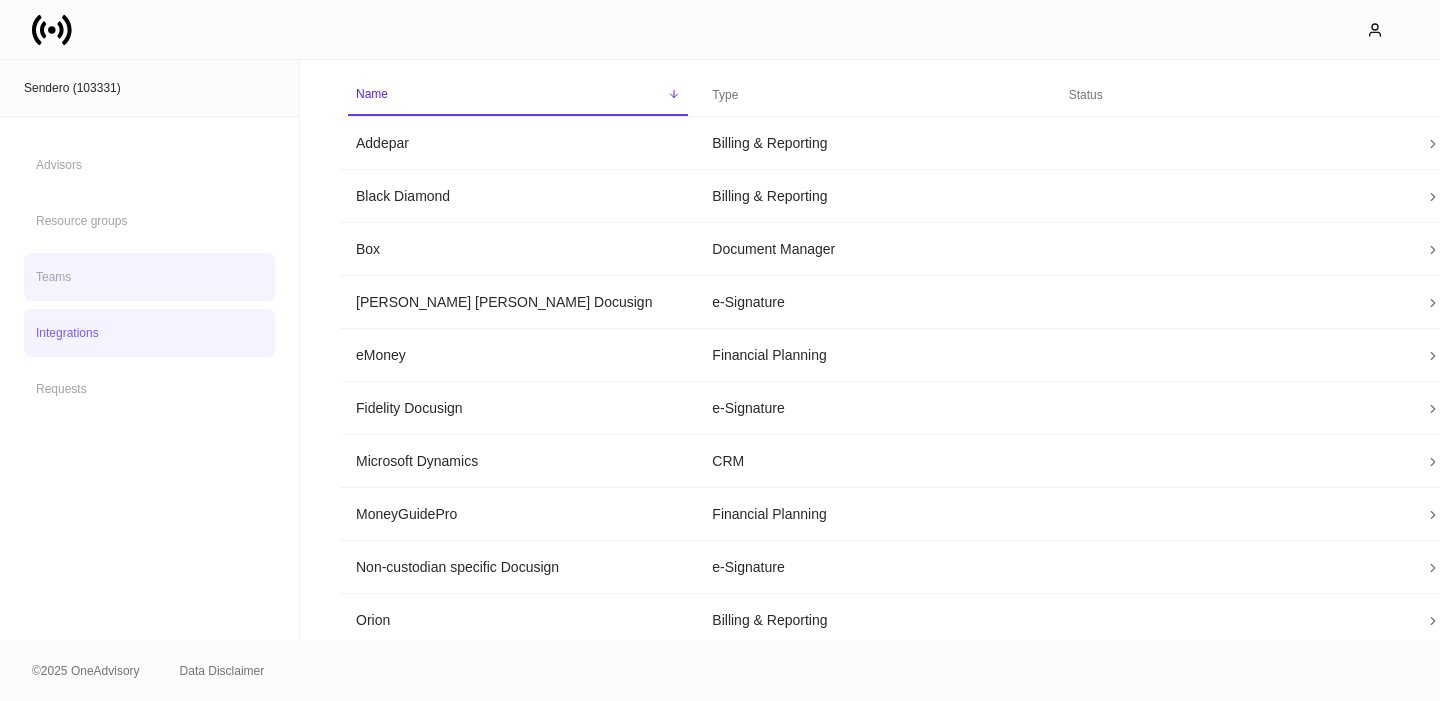 click on "Teams" at bounding box center (149, 277) 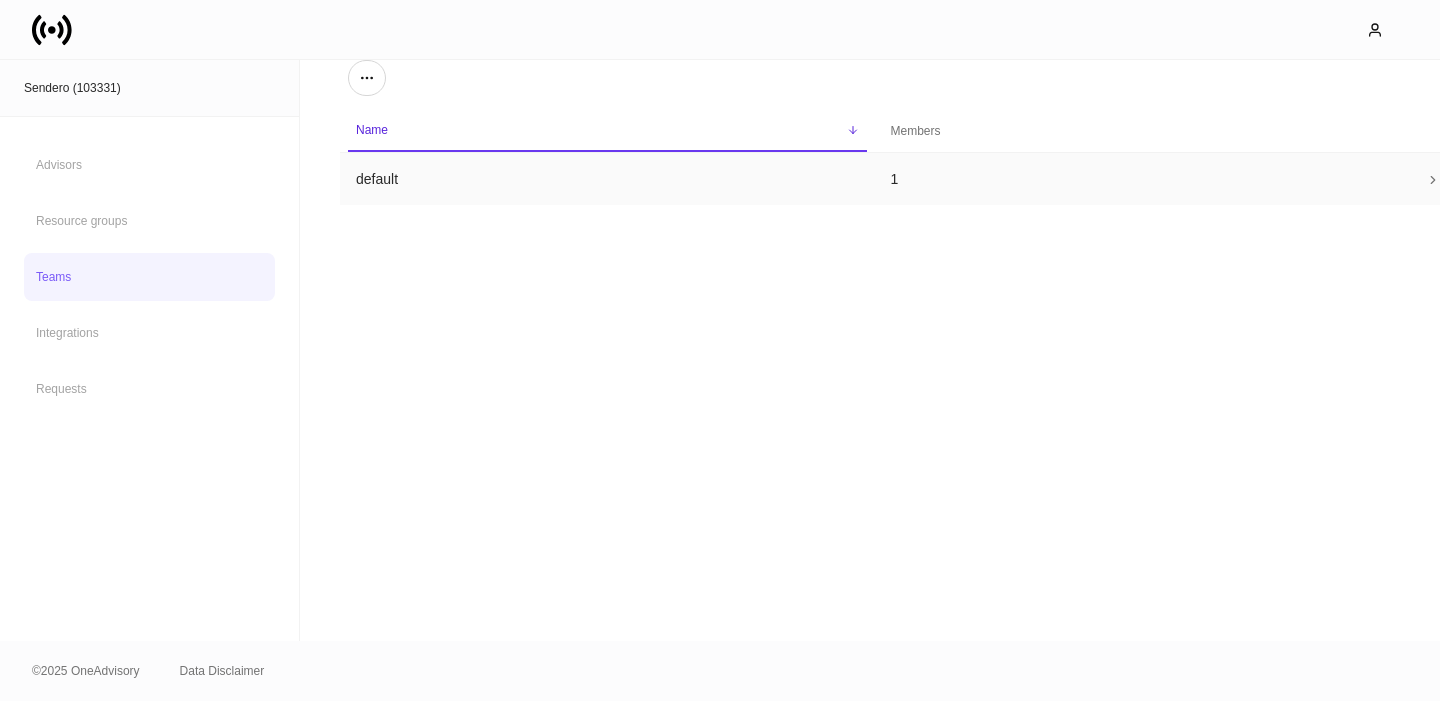 click on "default" at bounding box center [607, 179] 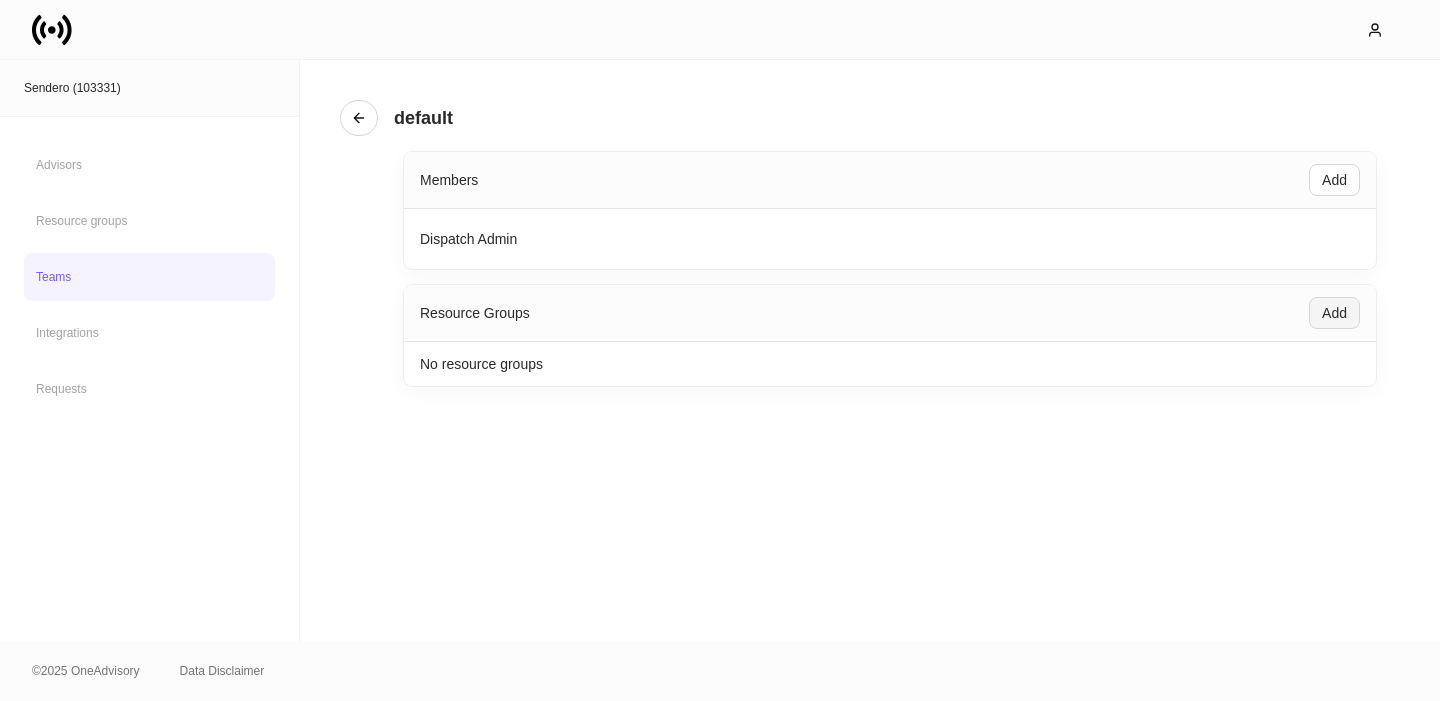 click on "Add" at bounding box center [1334, 313] 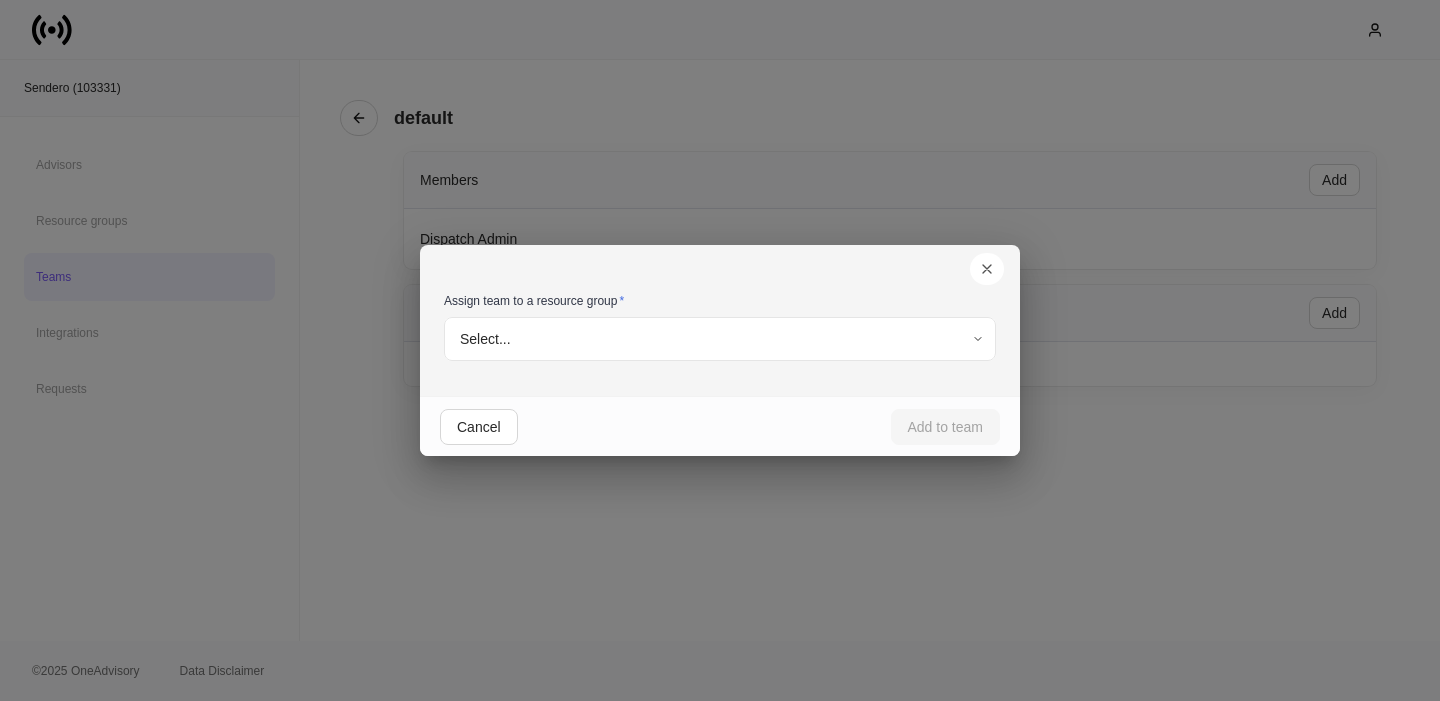 click on "Sendero (103331) Advisors Resource groups Teams Integrations Requests default Members Add Dispatch  Admin Resource Groups Add No resource groups ©  2025   OneAdvisory Data Disclaimer
Assign team to a resource group * Select... ​ Cancel Add to team" at bounding box center (720, 350) 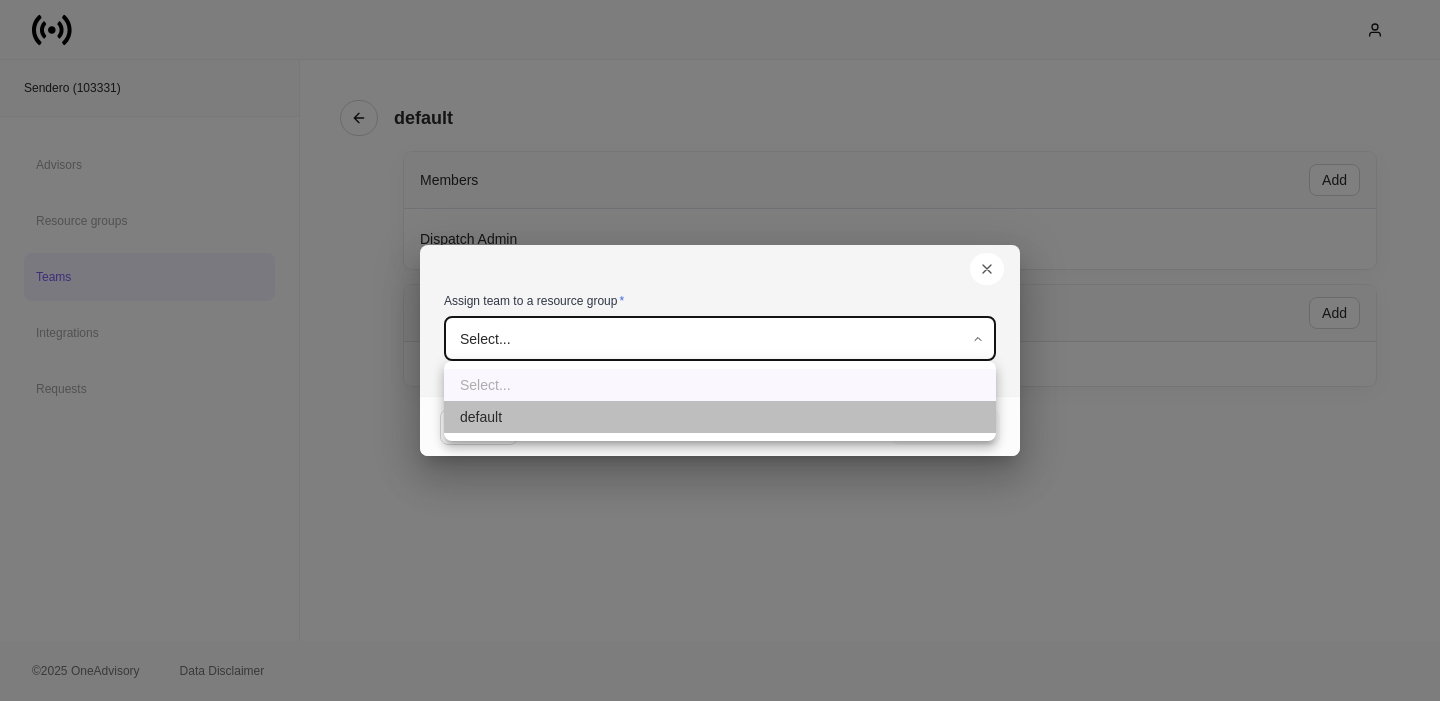click on "default" at bounding box center [720, 417] 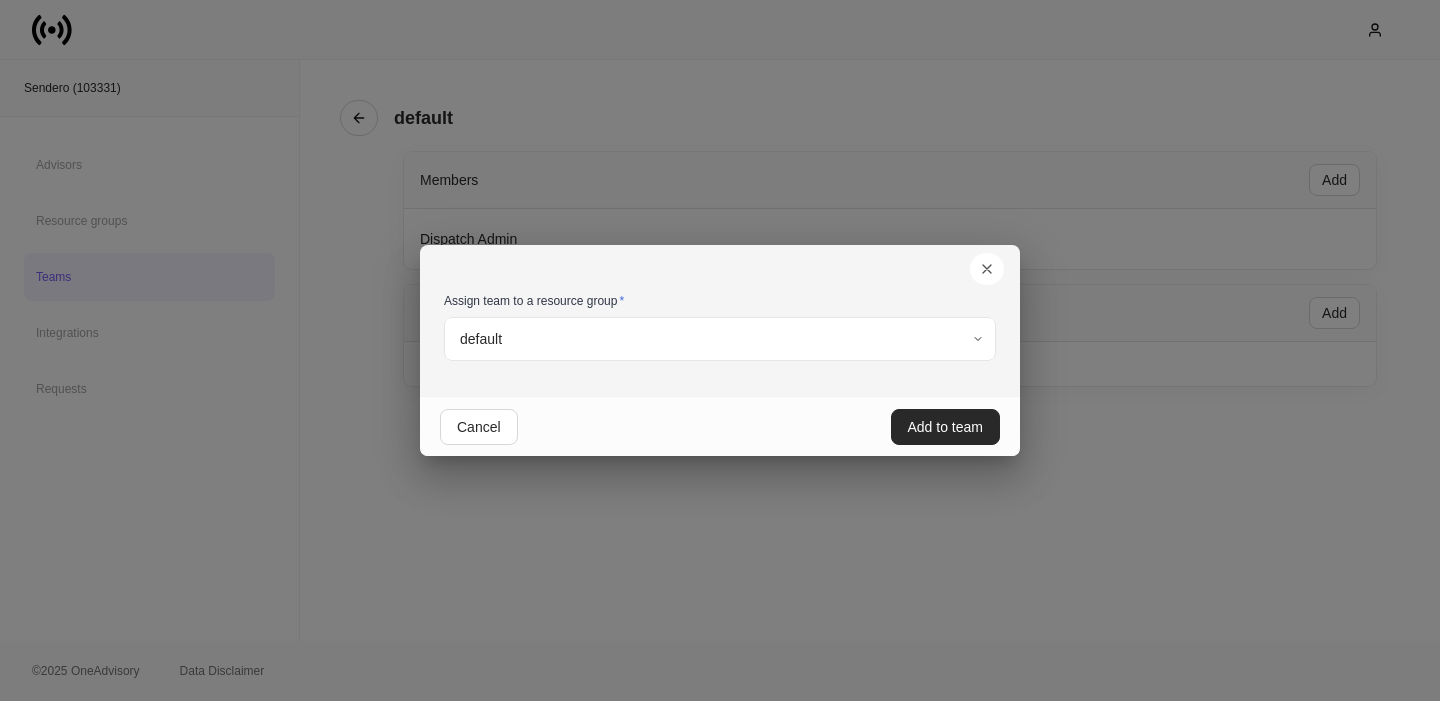 click on "Add to team" at bounding box center (946, 427) 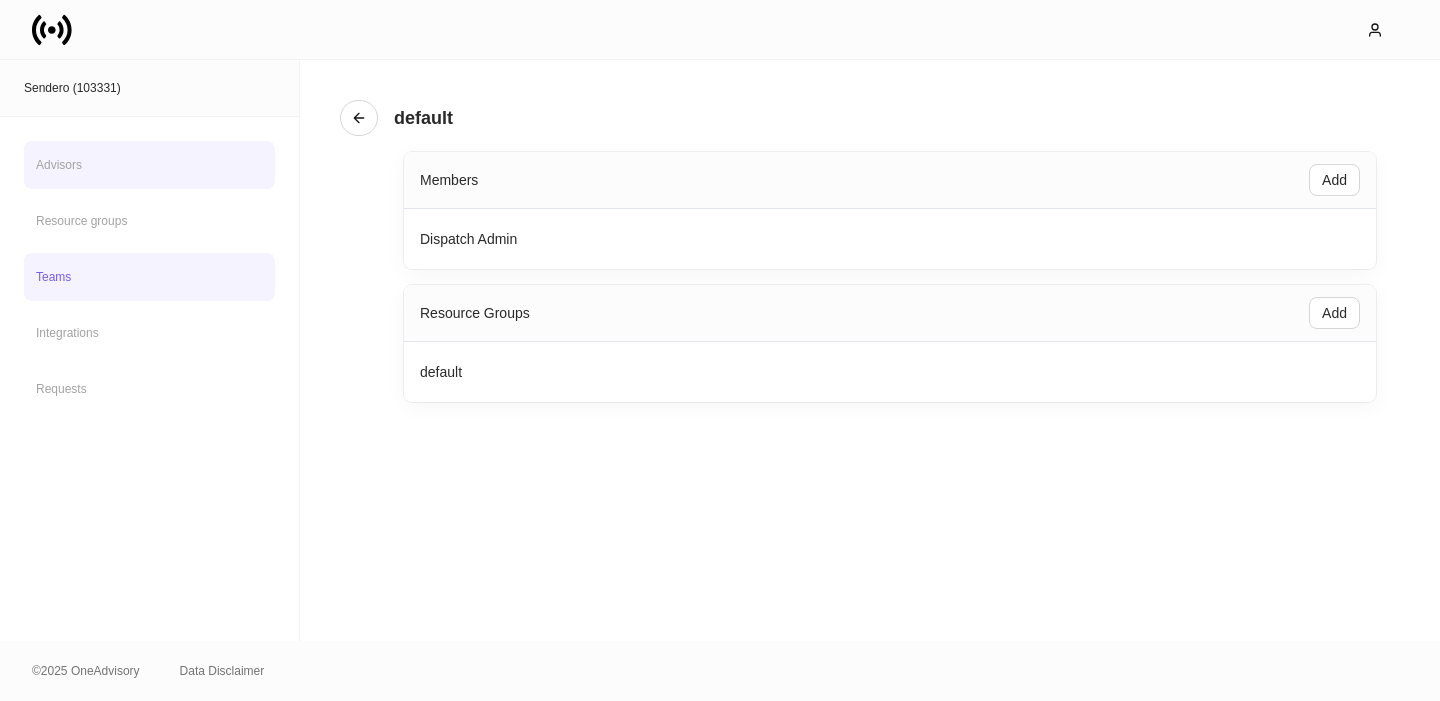 click on "Advisors" at bounding box center [149, 165] 